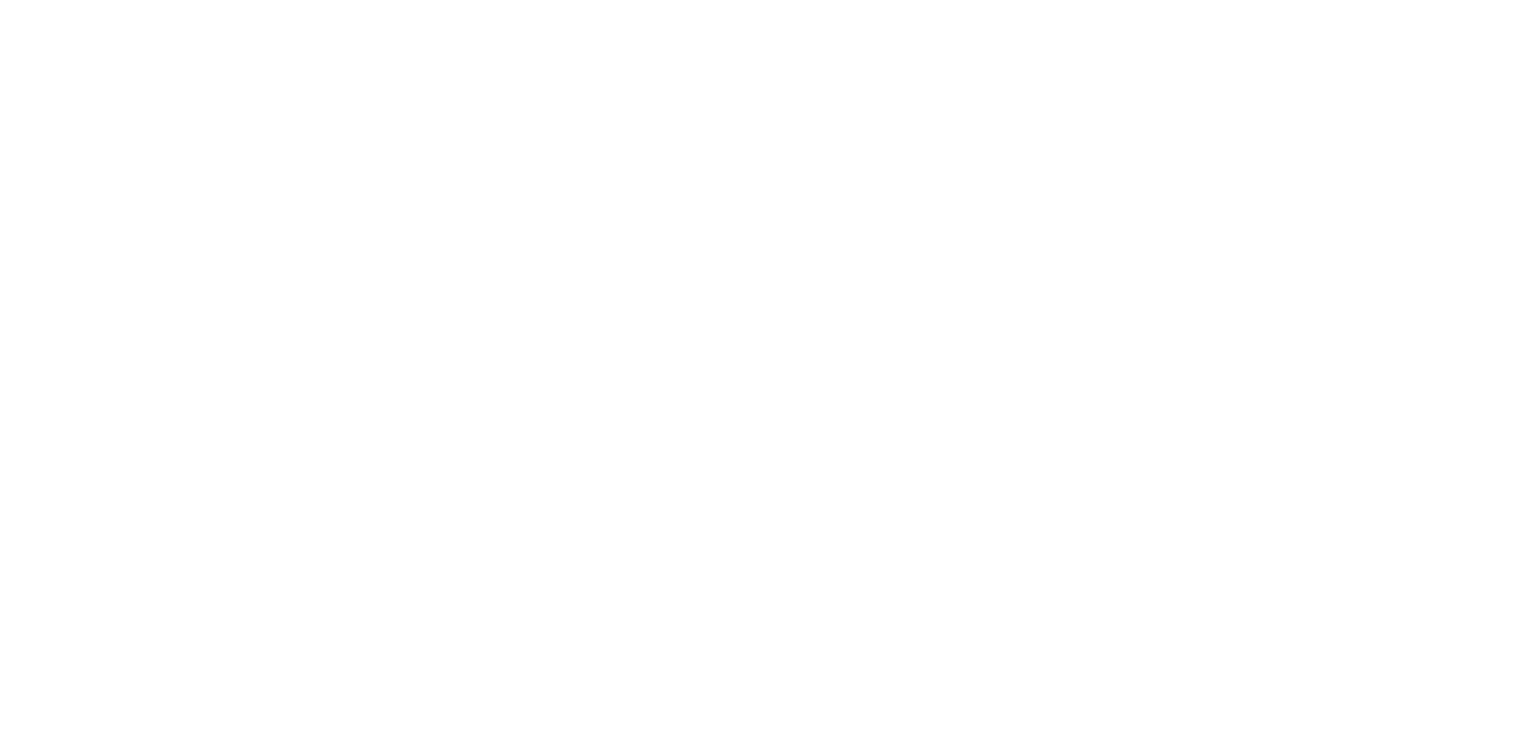 scroll, scrollTop: 0, scrollLeft: 0, axis: both 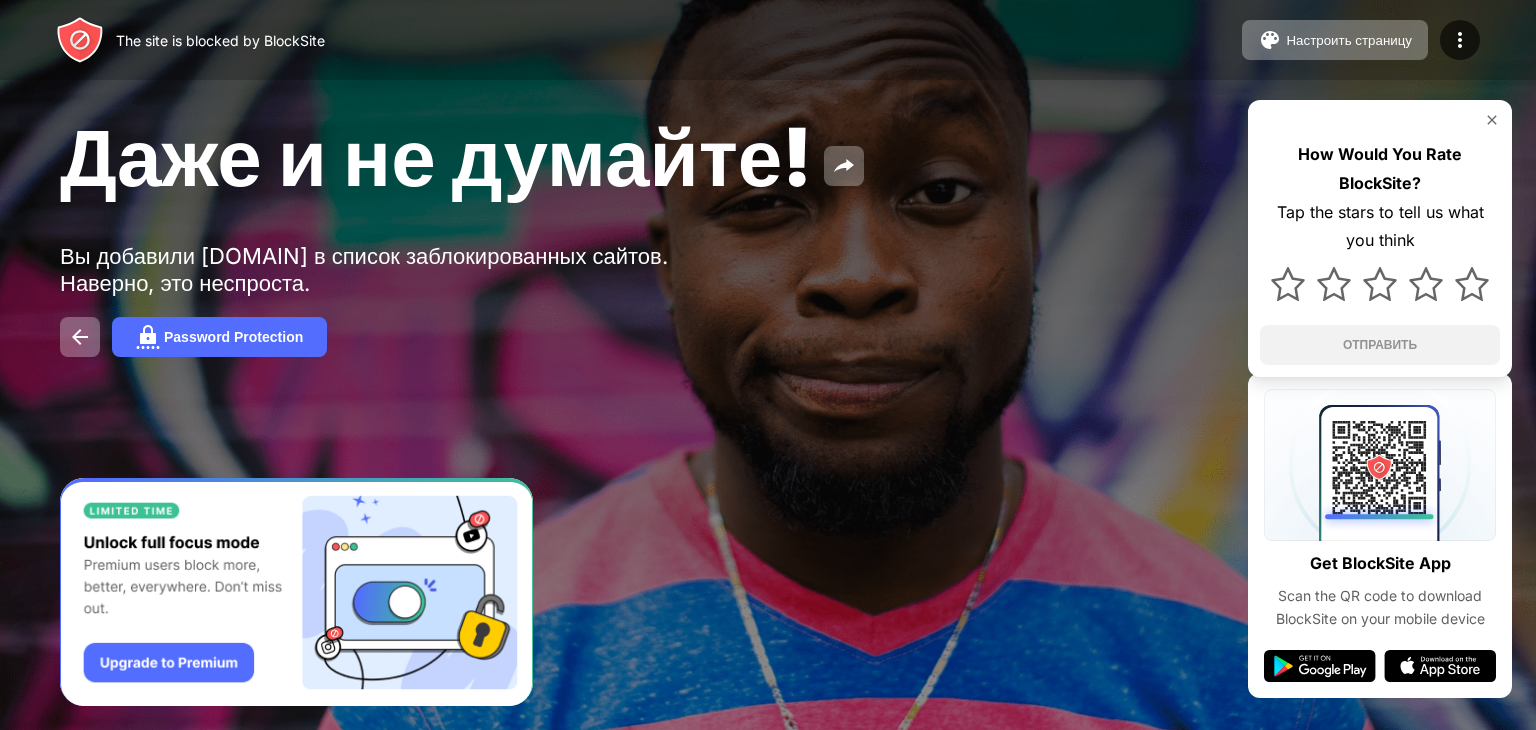 click at bounding box center (1492, 120) 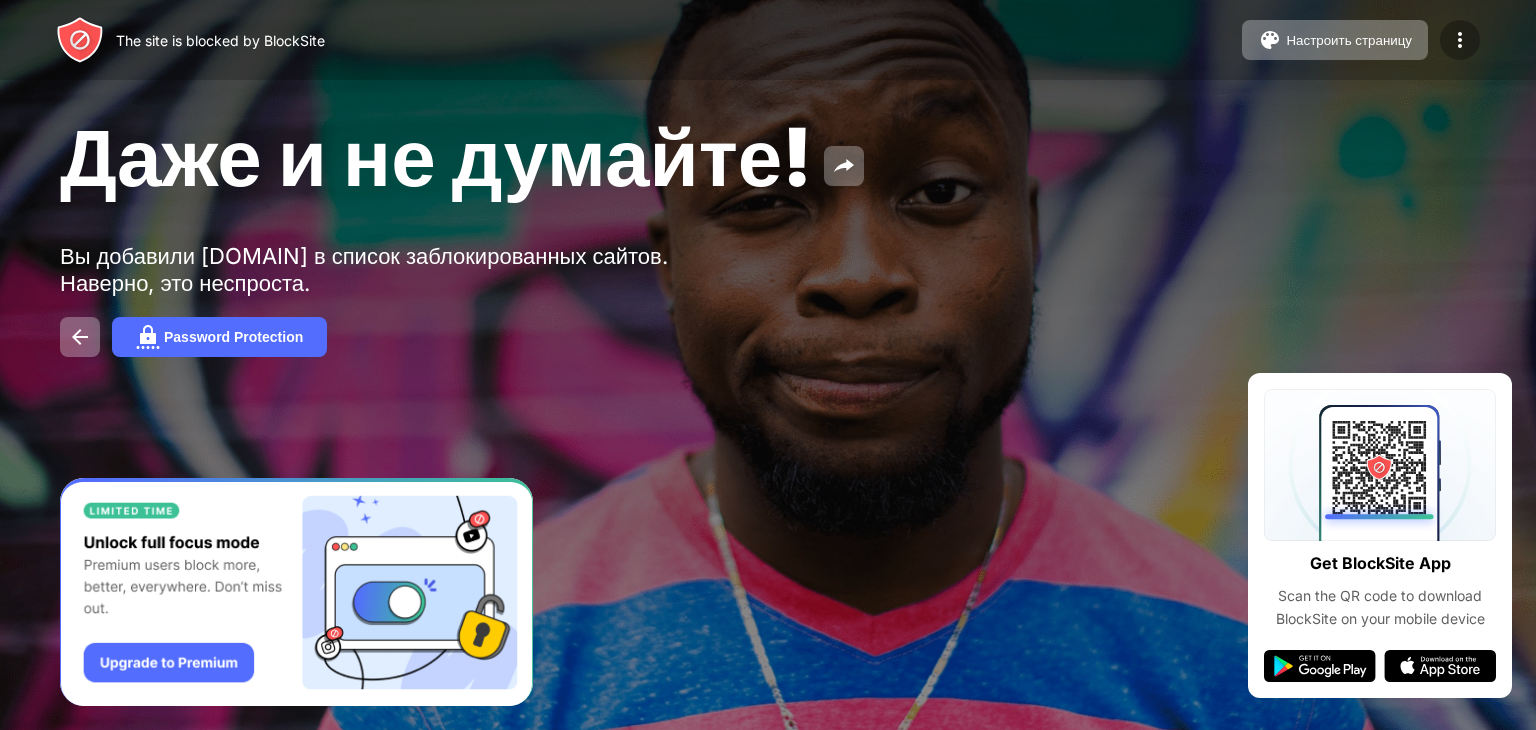 click at bounding box center (1460, 40) 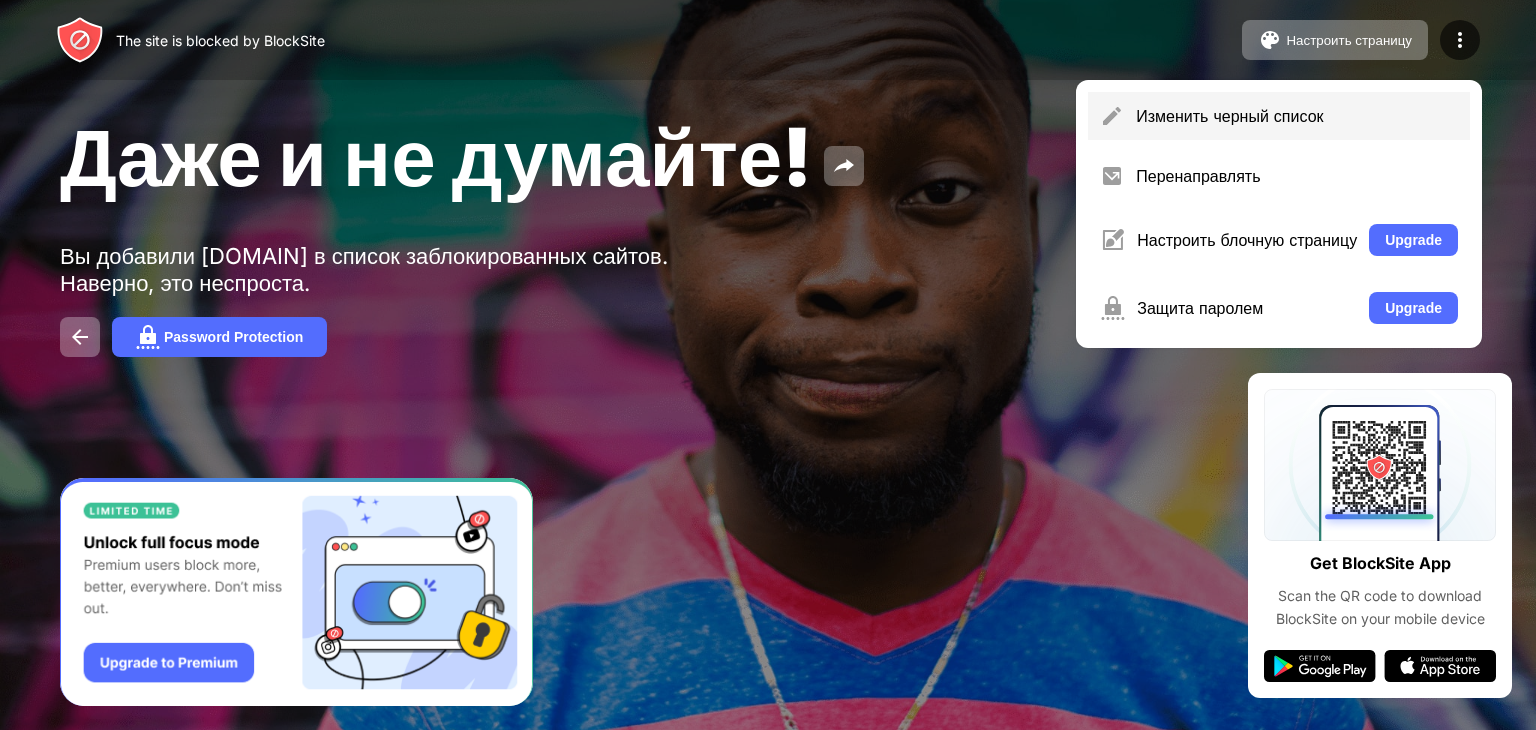 click on "Изменить черный список" at bounding box center (1297, 116) 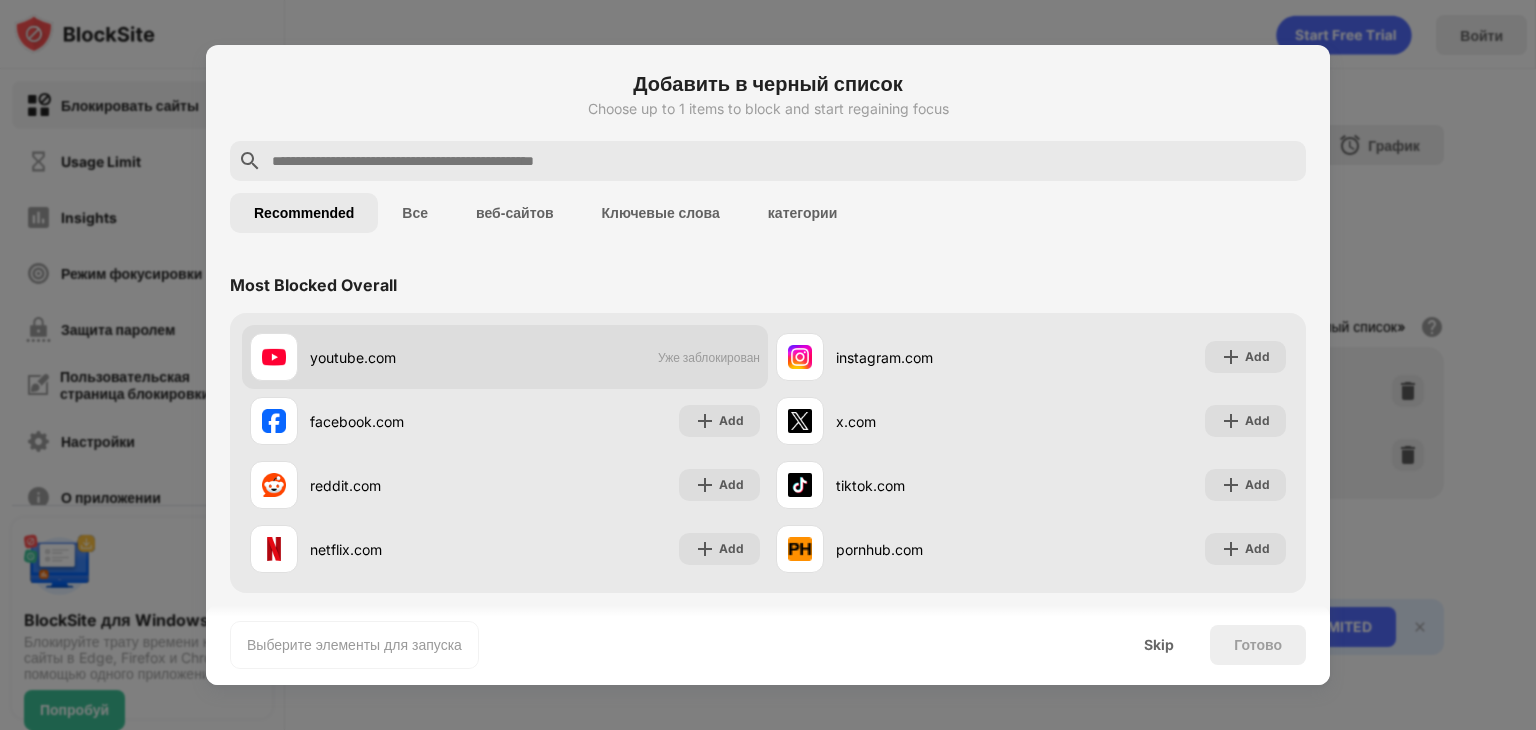 click on "youtube.com" at bounding box center [407, 357] 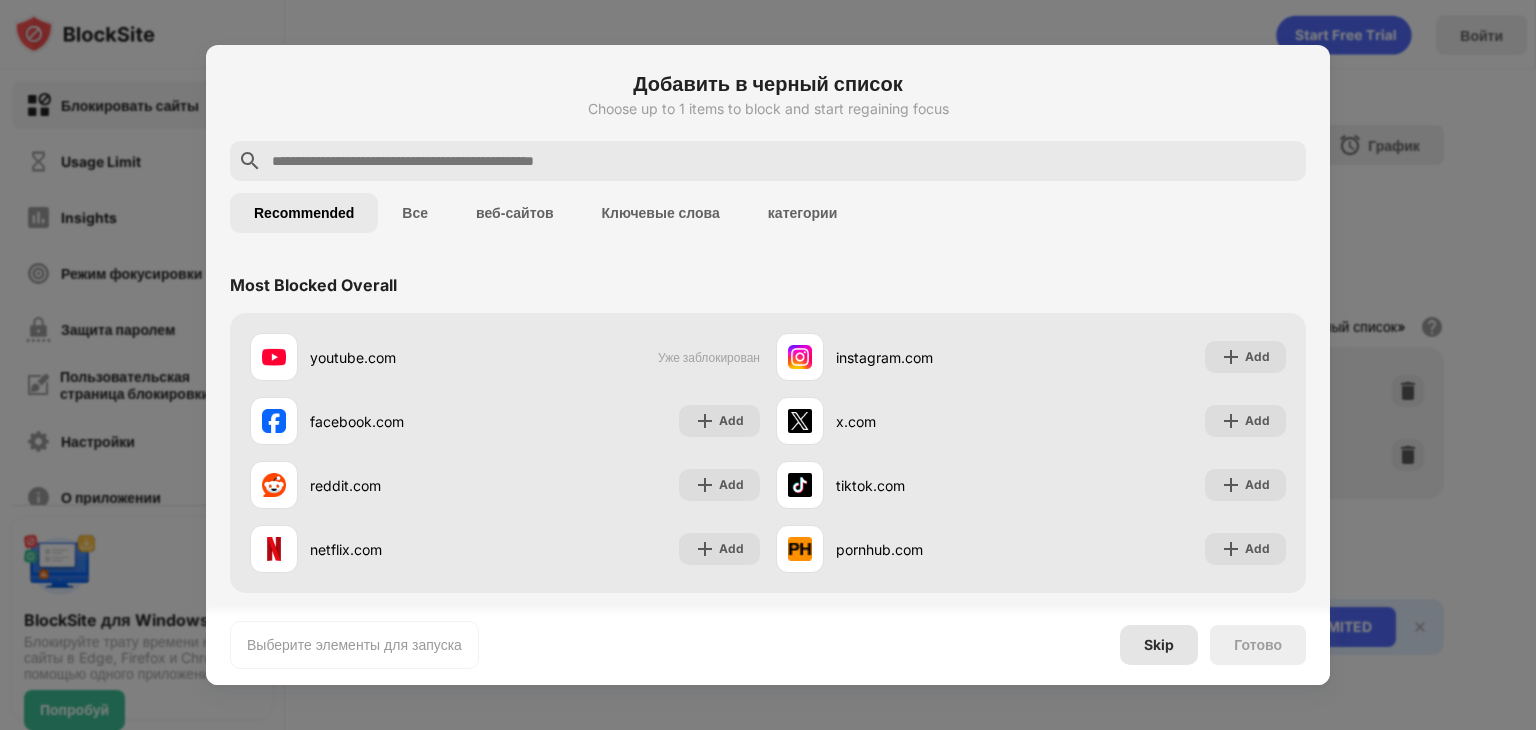 click on "Skip" at bounding box center (1159, 645) 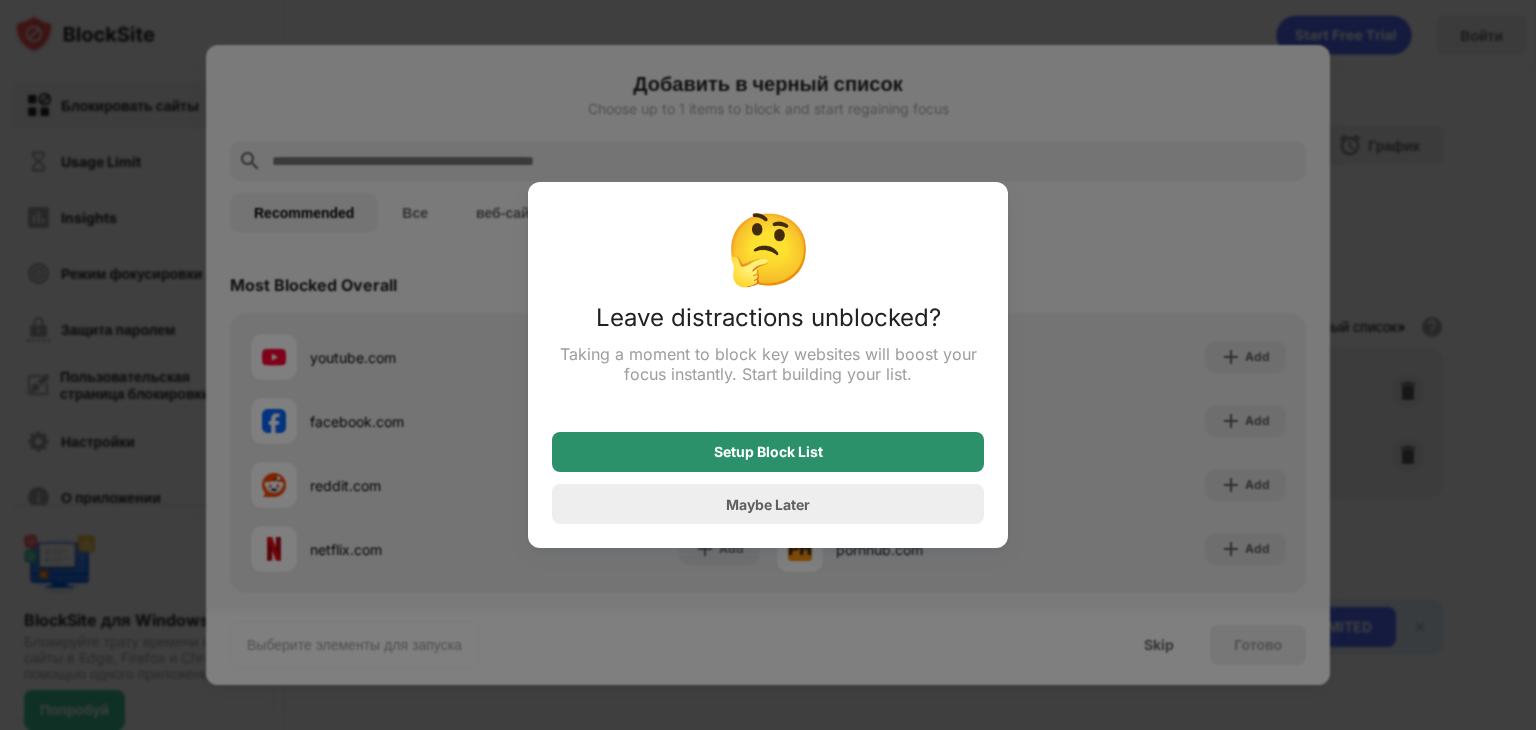 click on "Setup Block List" at bounding box center (768, 452) 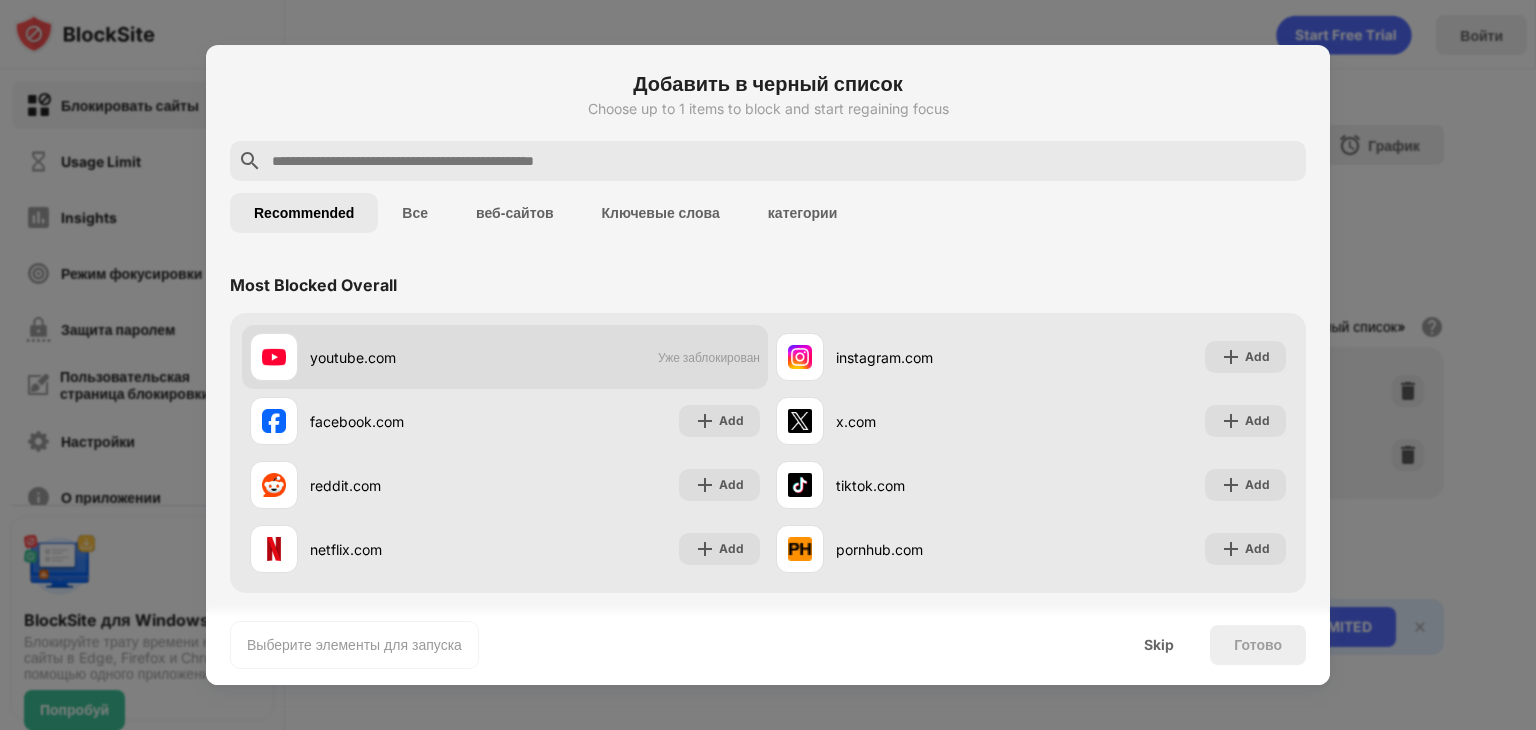click on "youtube.com" at bounding box center [407, 357] 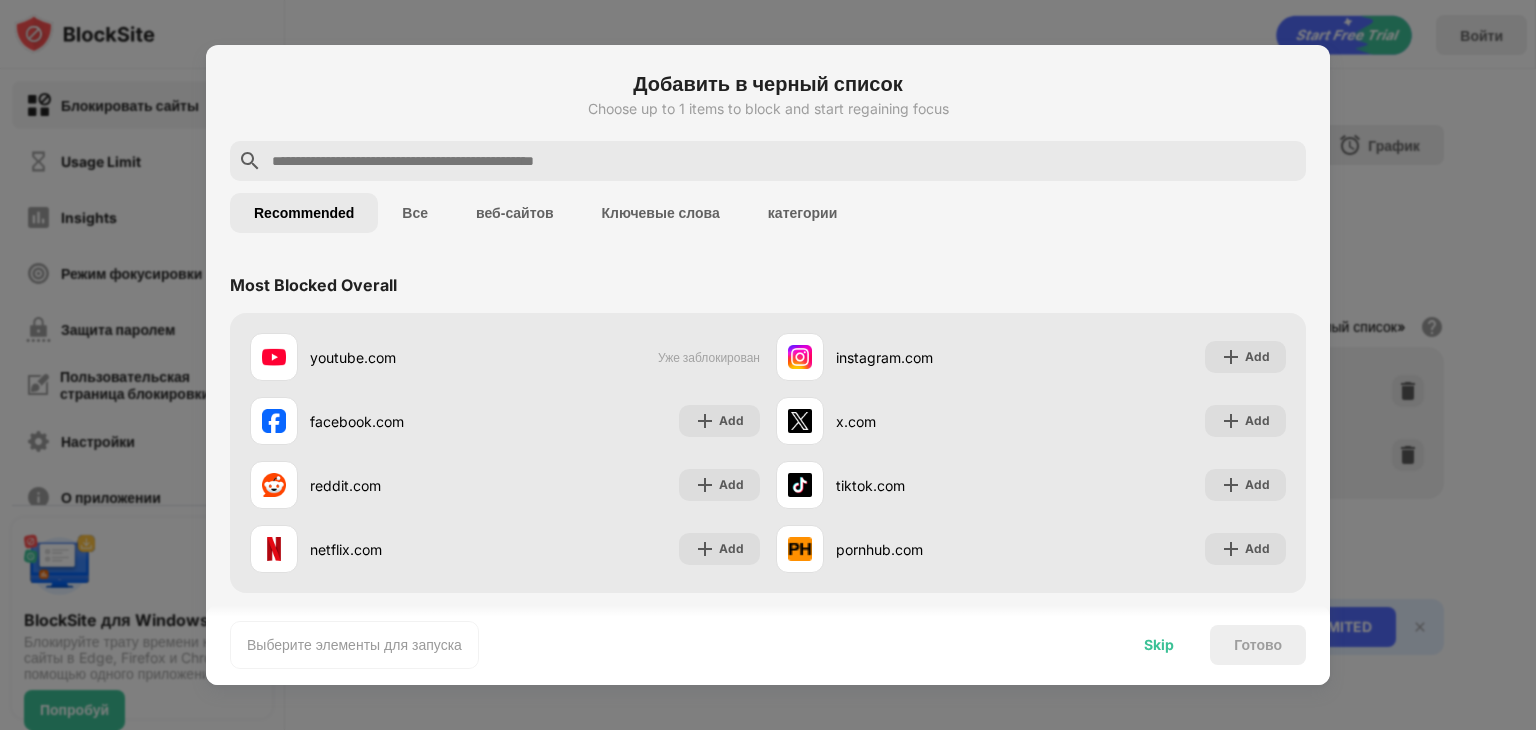click on "Skip" at bounding box center (1159, 645) 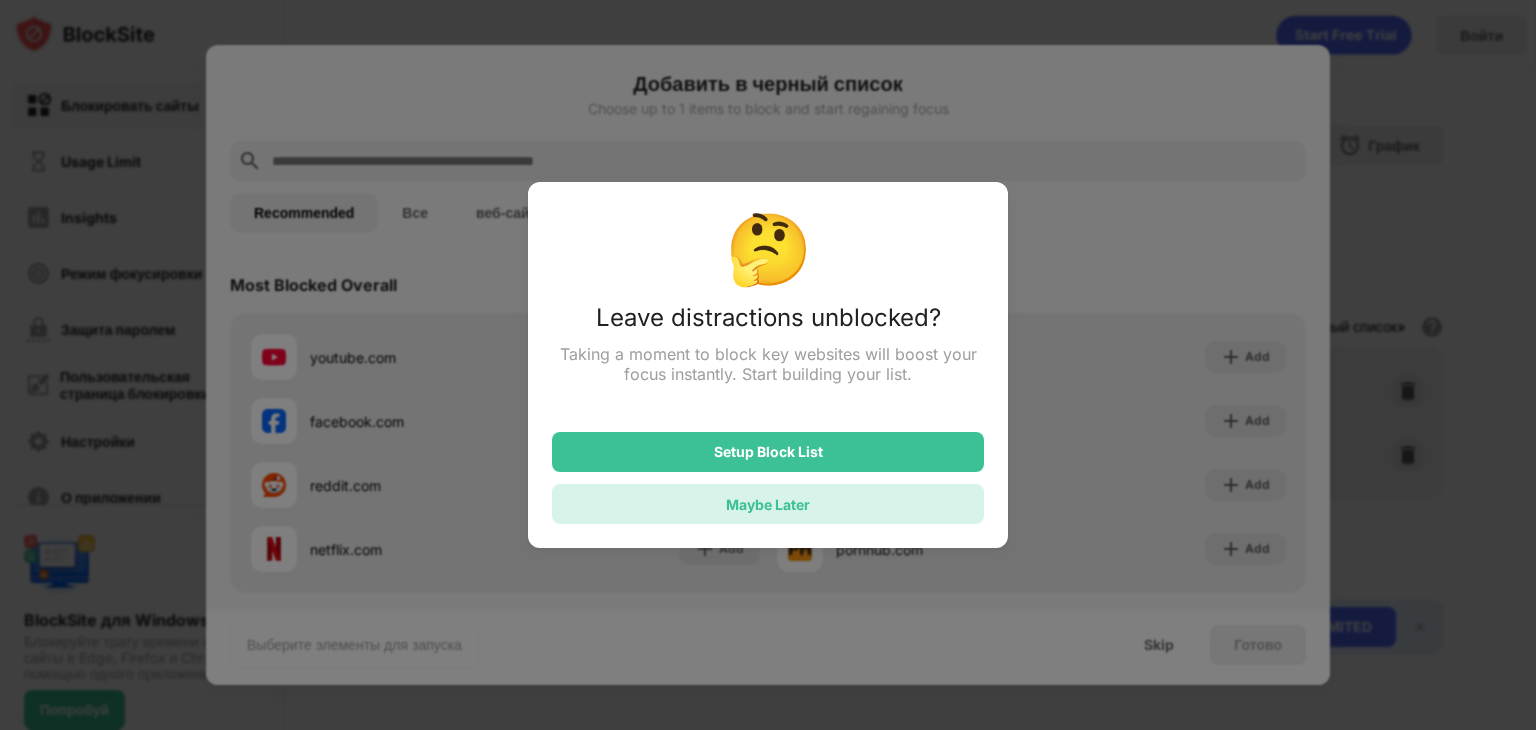 click on "Maybe Later" at bounding box center [768, 504] 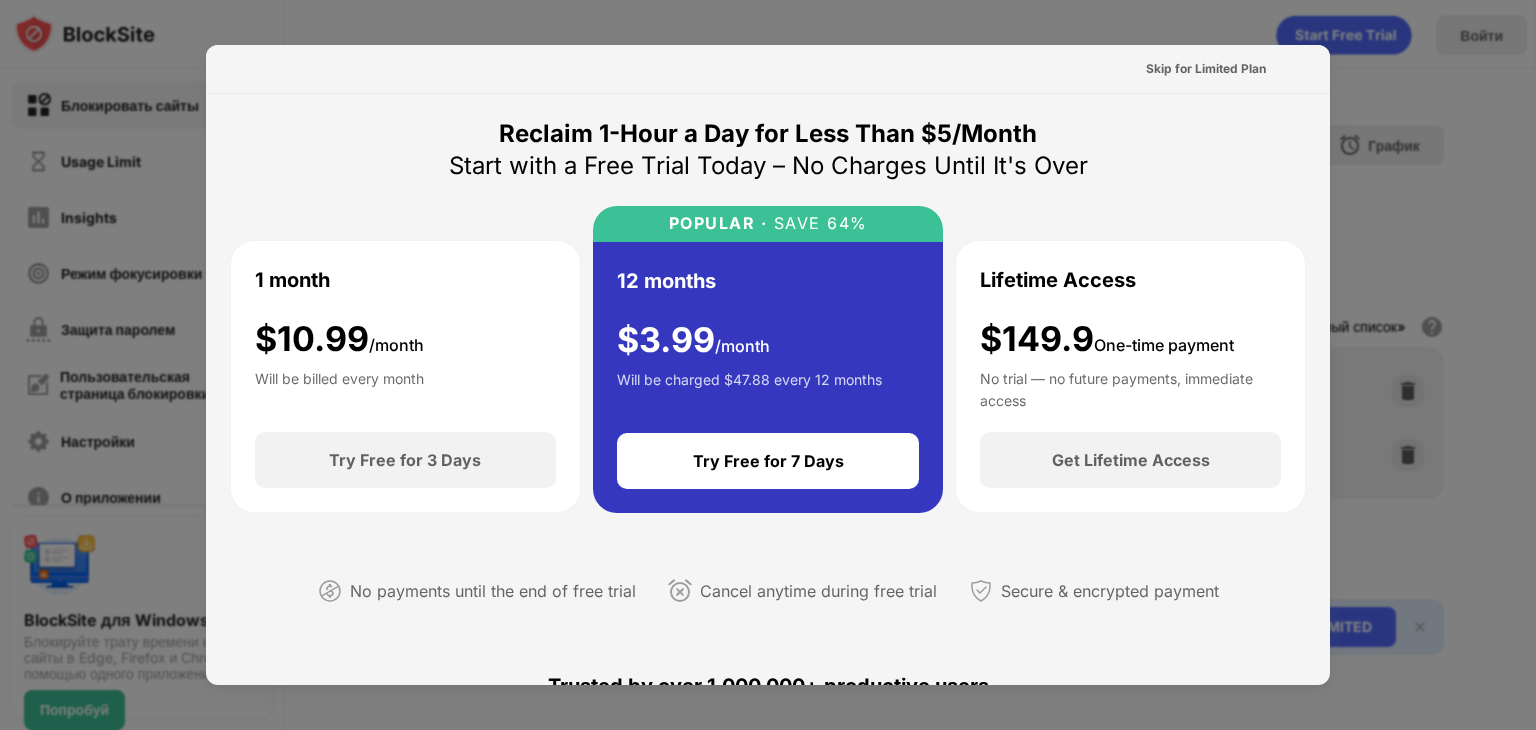 click at bounding box center [768, 365] 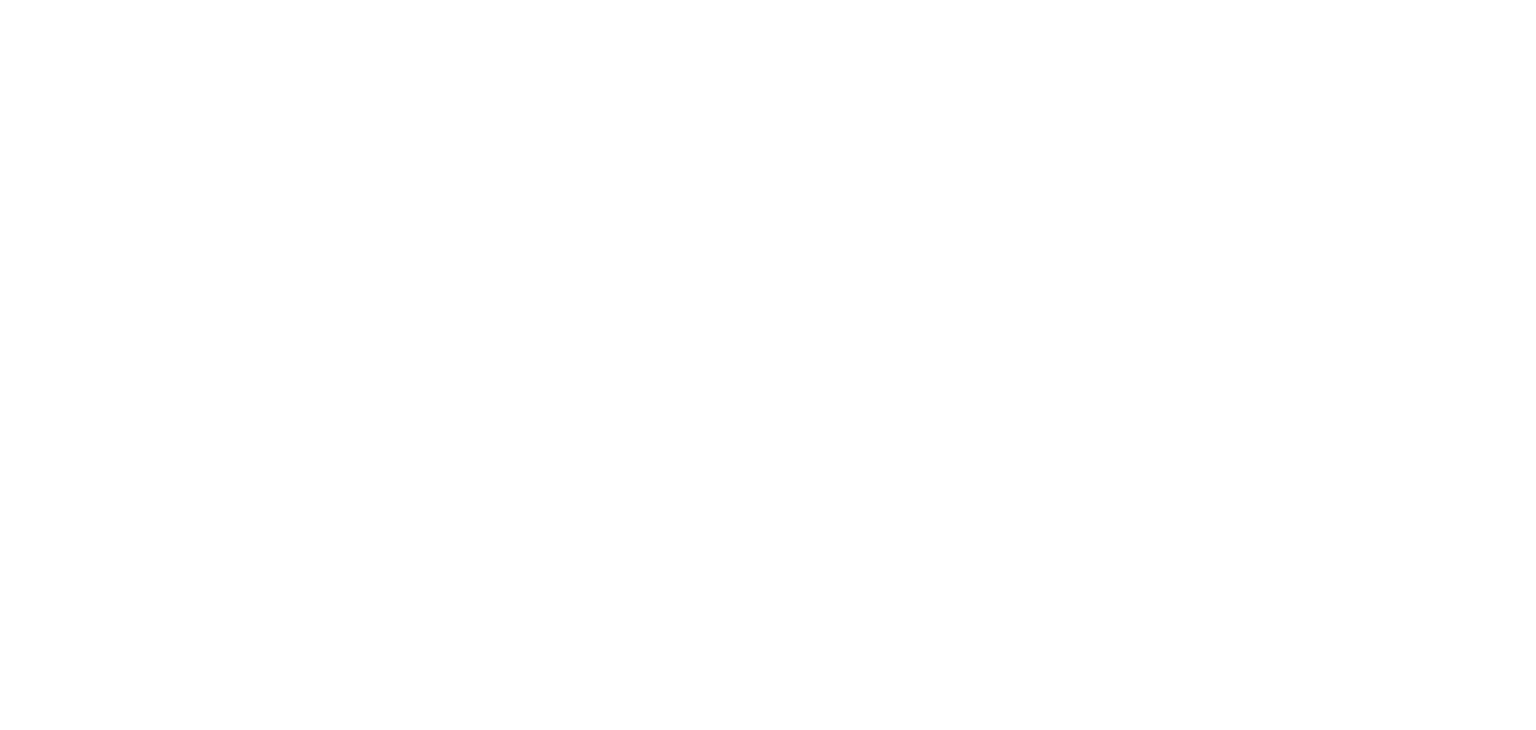 scroll, scrollTop: 0, scrollLeft: 0, axis: both 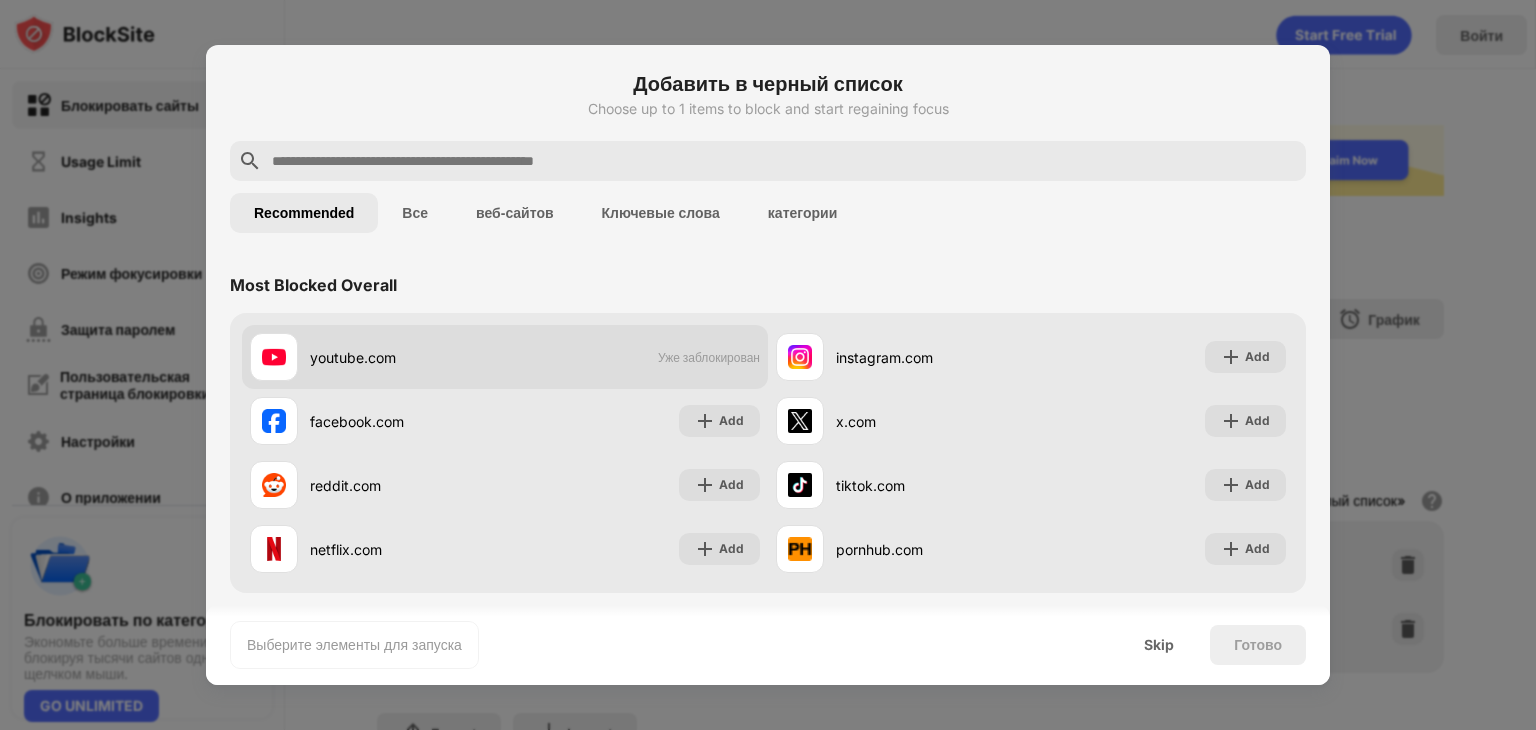 click on "youtube.com" at bounding box center [377, 357] 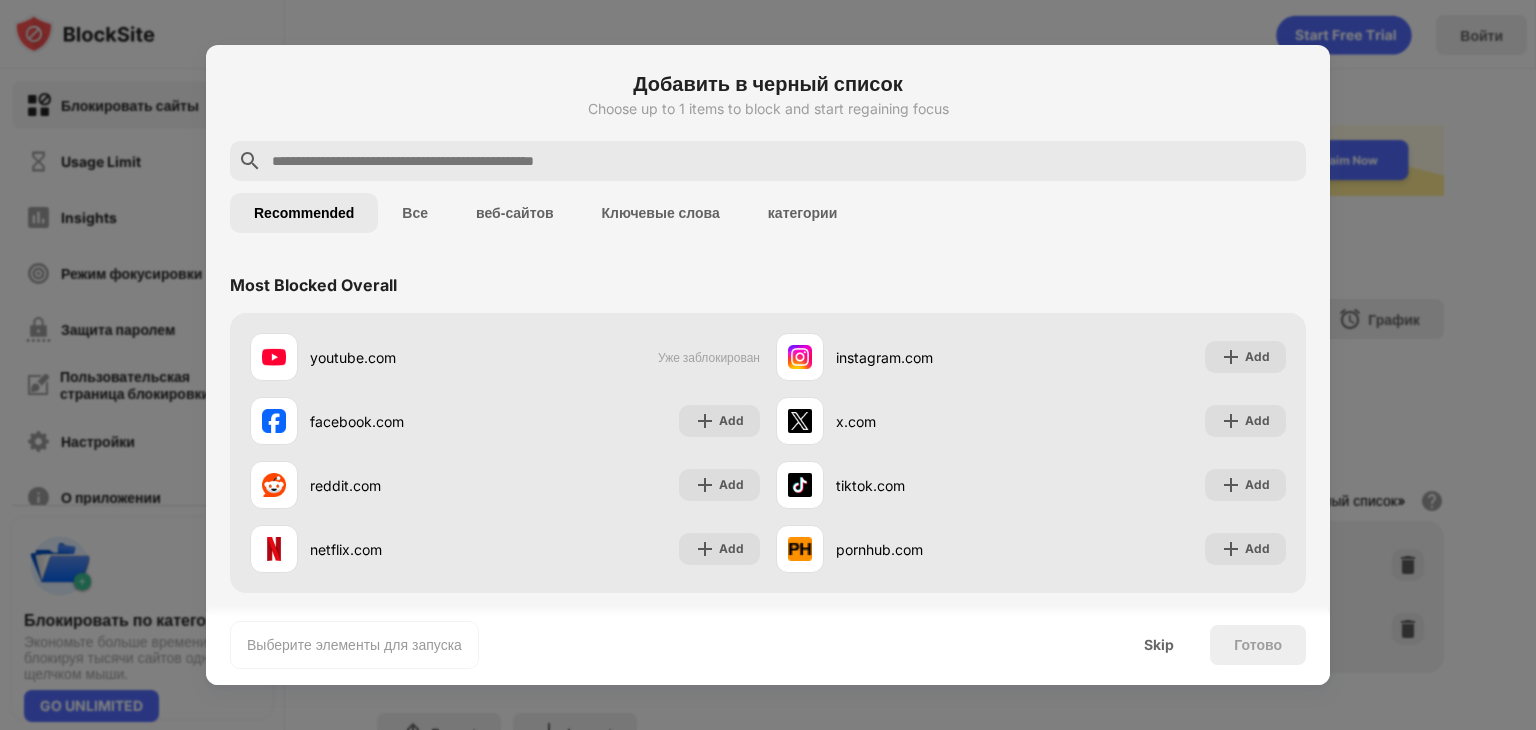 click on "Выберите элементы для запуска" at bounding box center (354, 645) 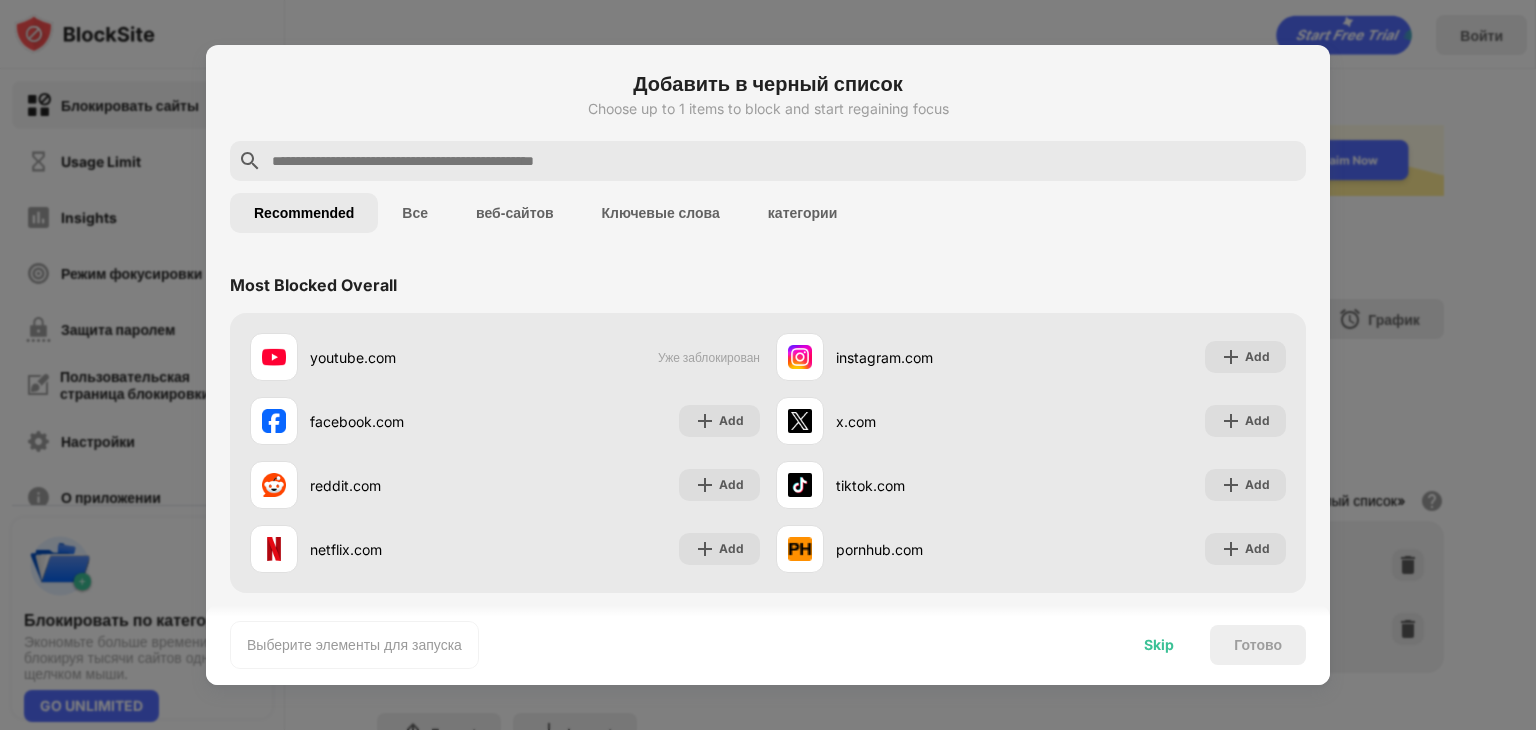 click on "Skip" at bounding box center [1159, 645] 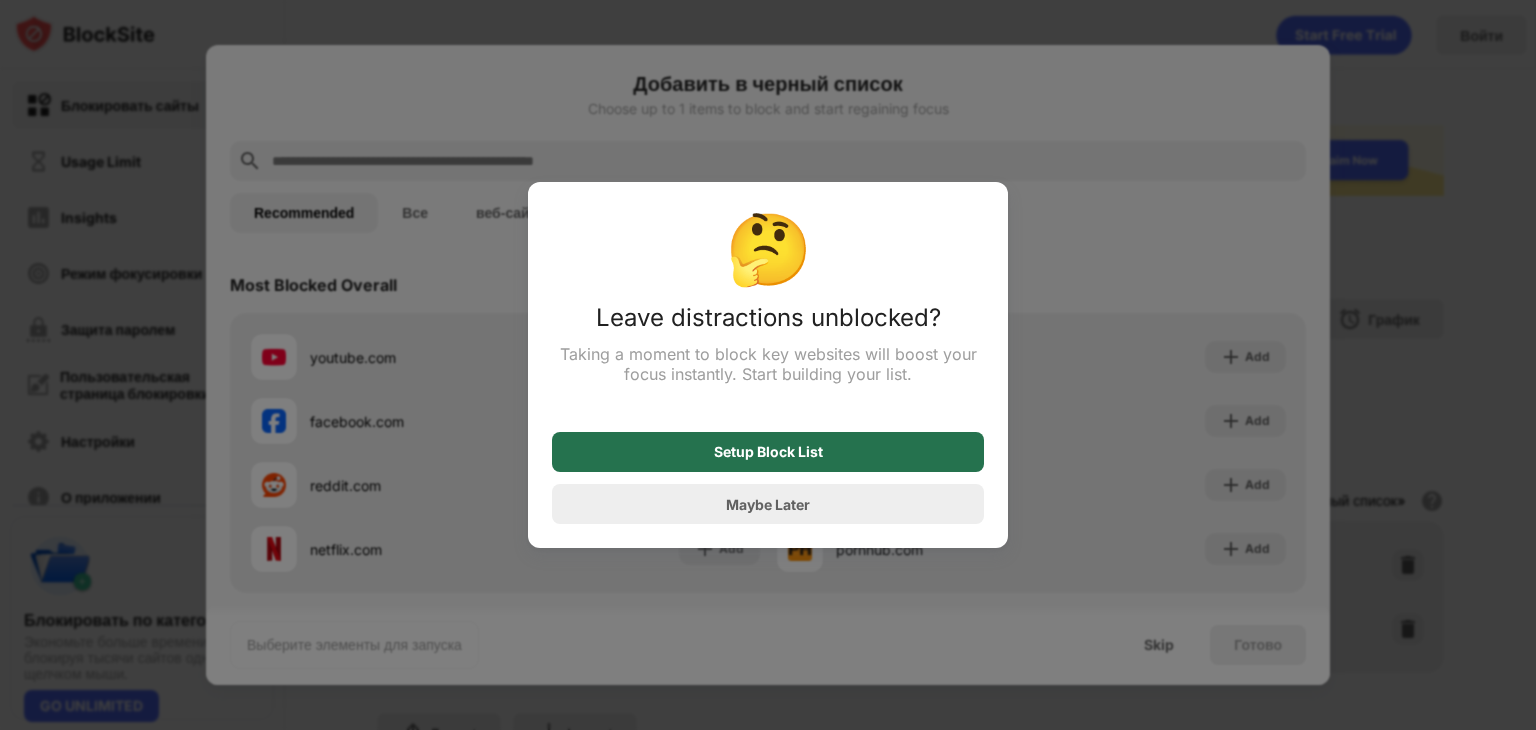 click on "Setup Block List" at bounding box center (768, 452) 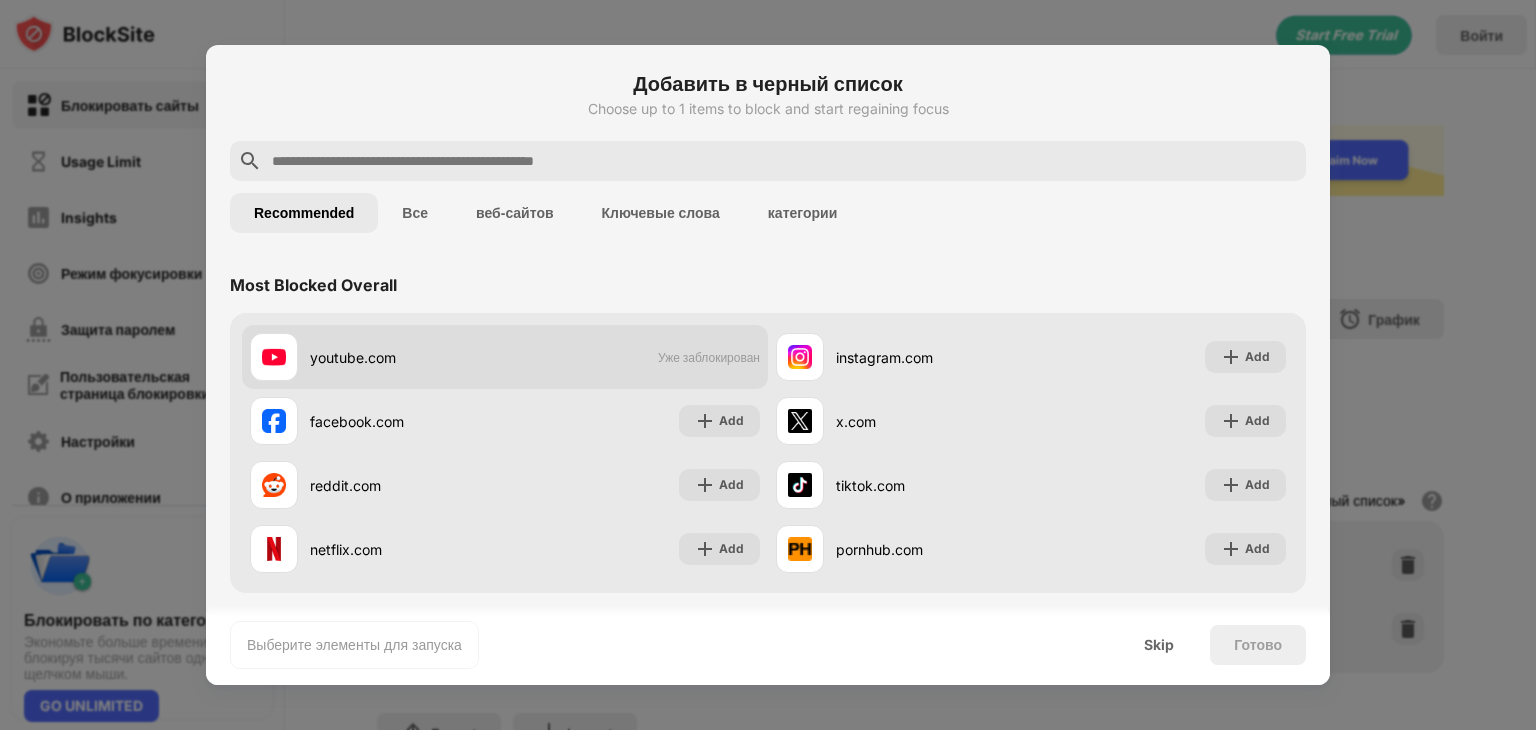 click on "youtube.com Уже заблокирован" at bounding box center [505, 357] 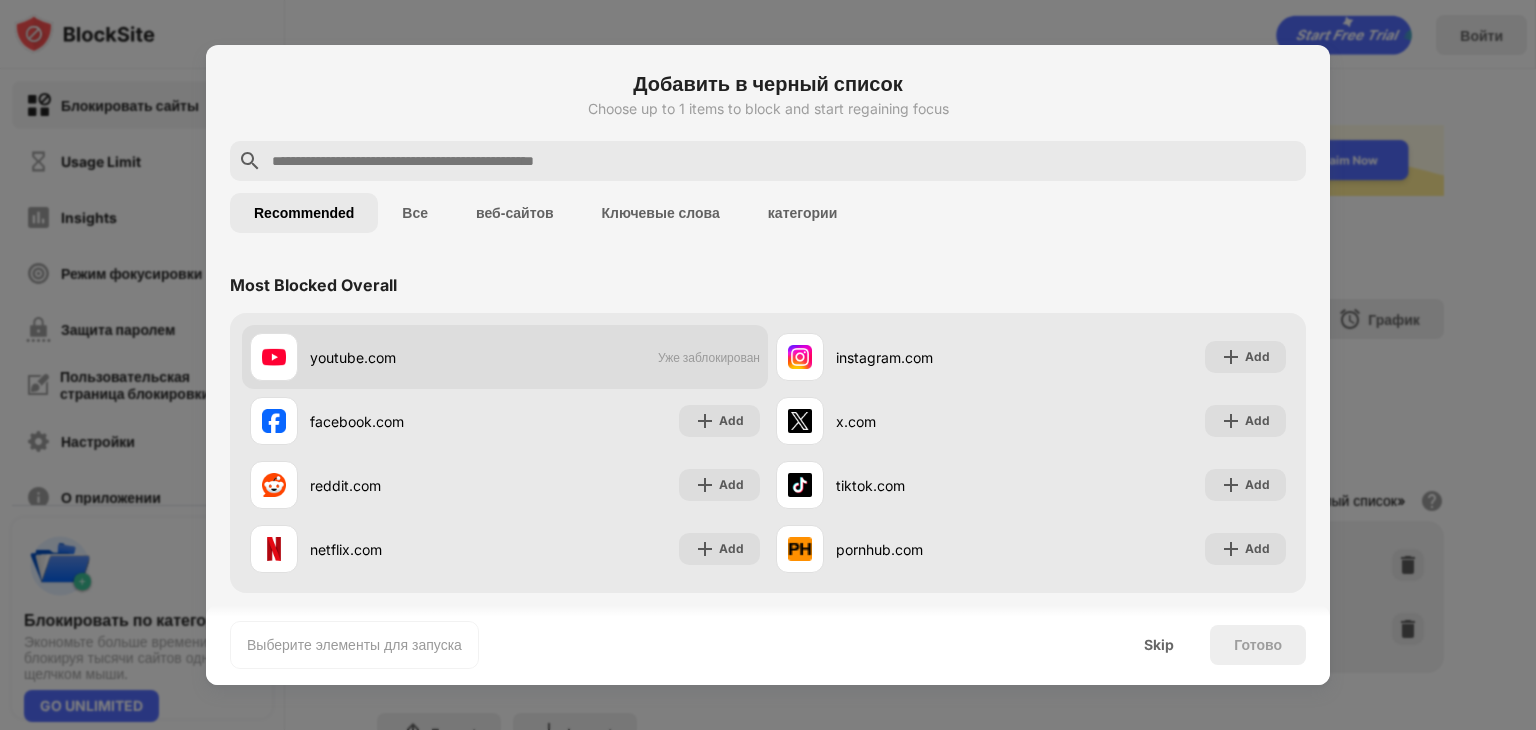 click on "youtube.com Уже заблокирован" at bounding box center (505, 357) 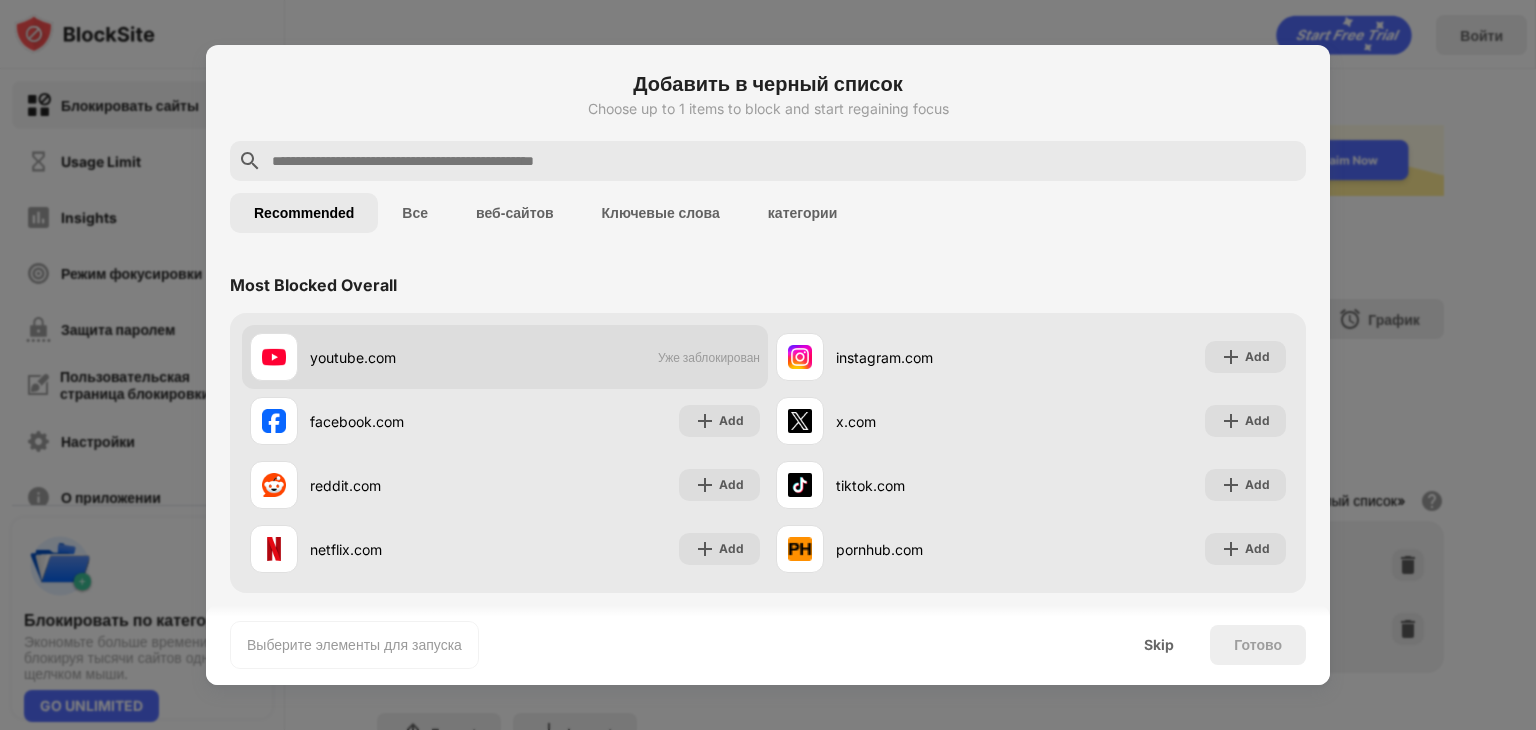 click on "youtube.com Уже заблокирован" at bounding box center (505, 357) 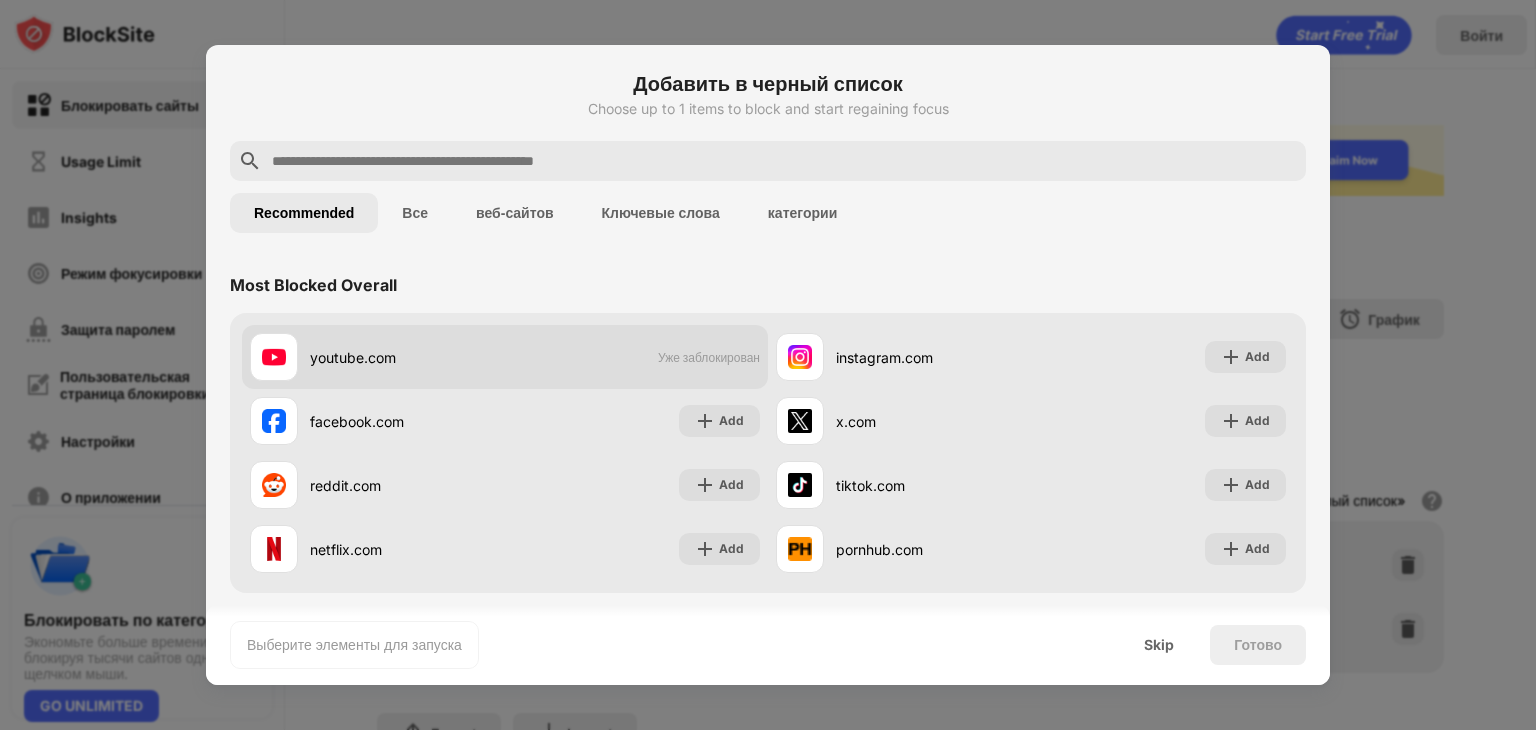click on "youtube.com Уже заблокирован" at bounding box center (505, 357) 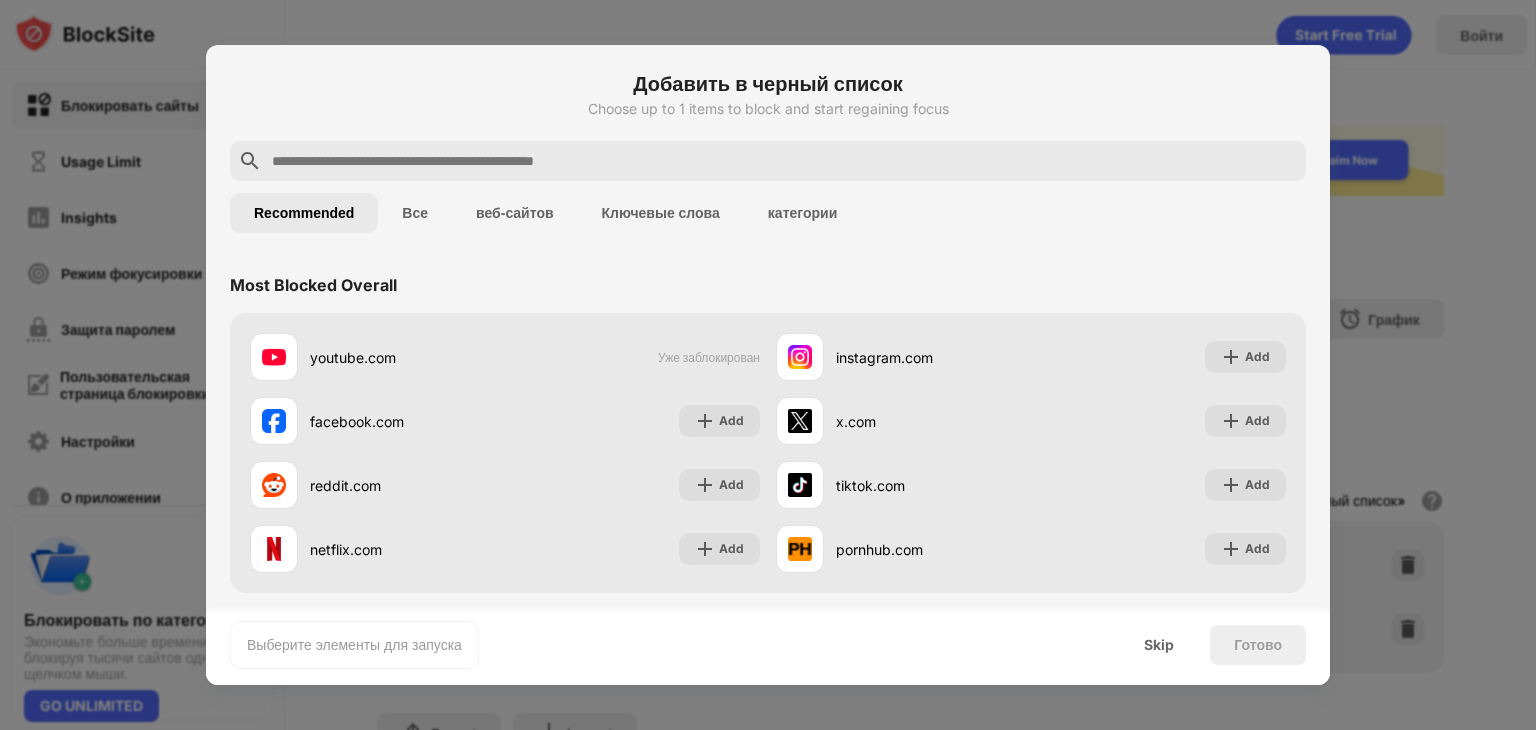 click at bounding box center (768, 365) 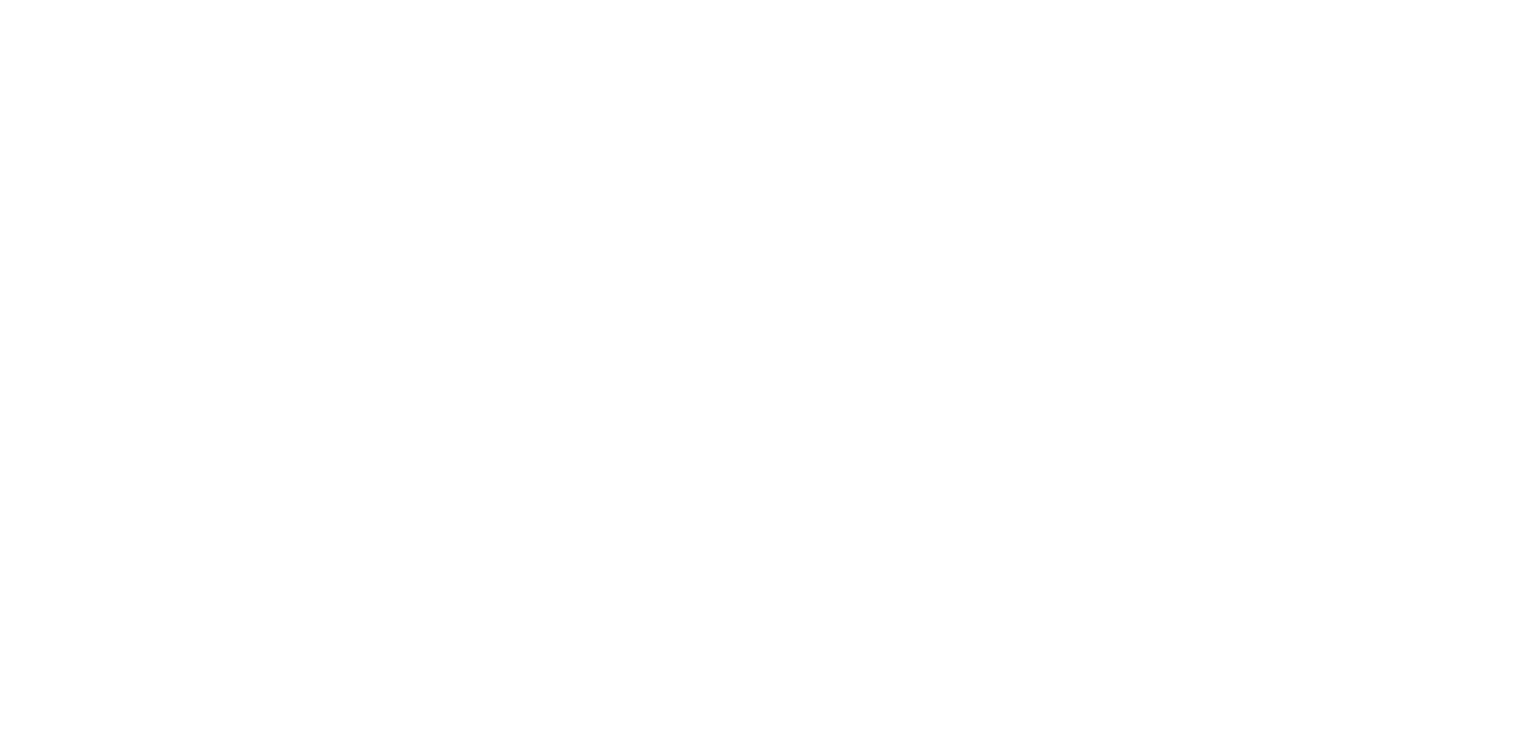 scroll, scrollTop: 0, scrollLeft: 0, axis: both 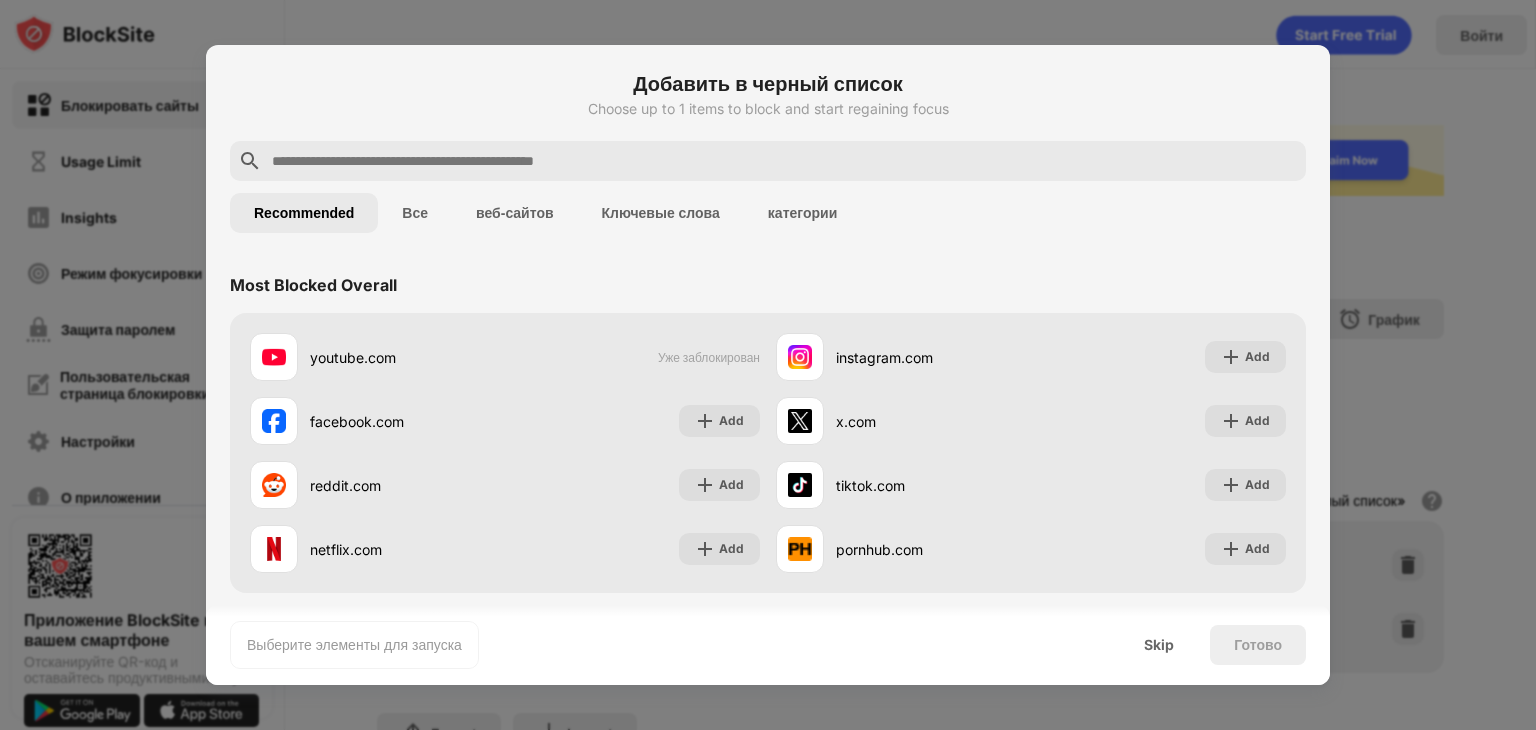 click on "Recommended" at bounding box center (304, 213) 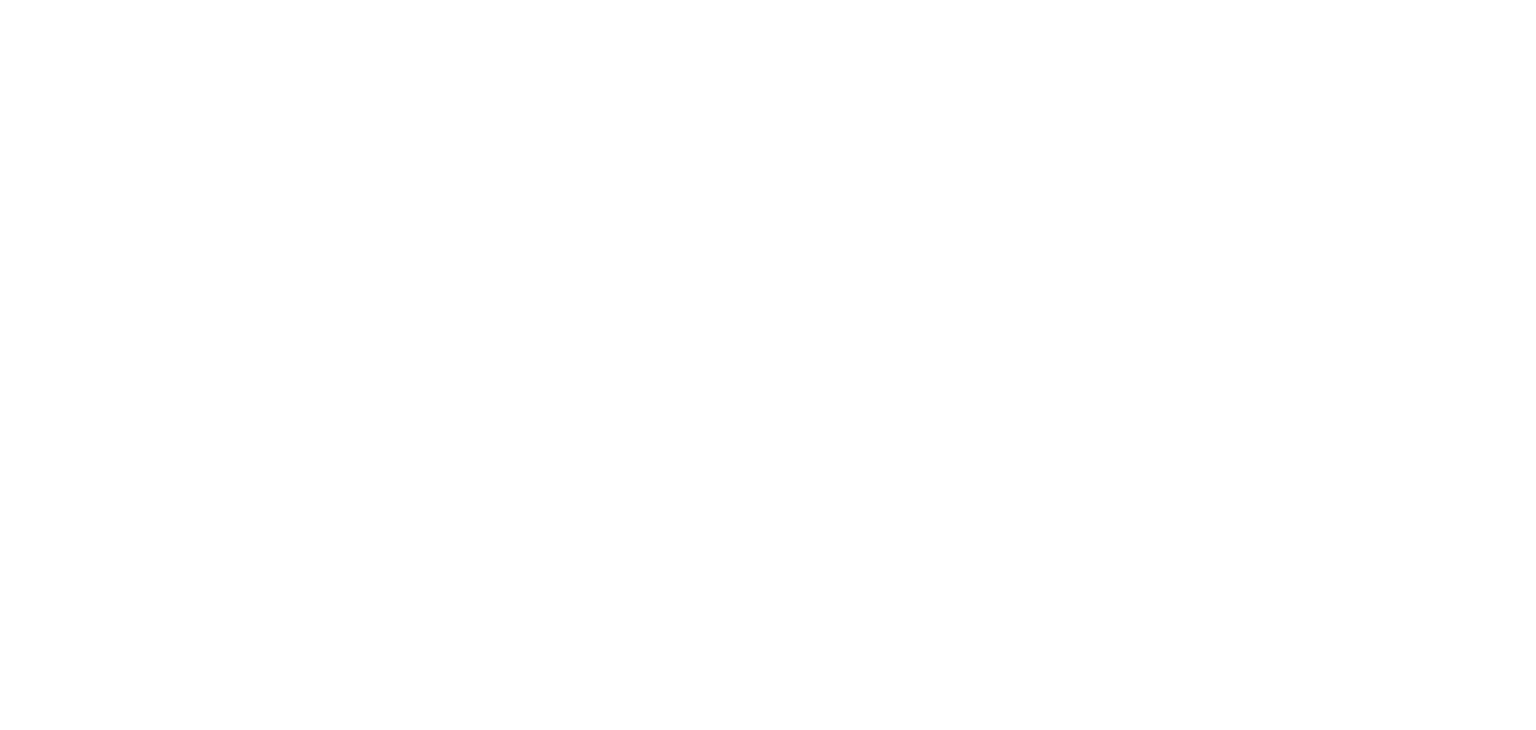 scroll, scrollTop: 0, scrollLeft: 0, axis: both 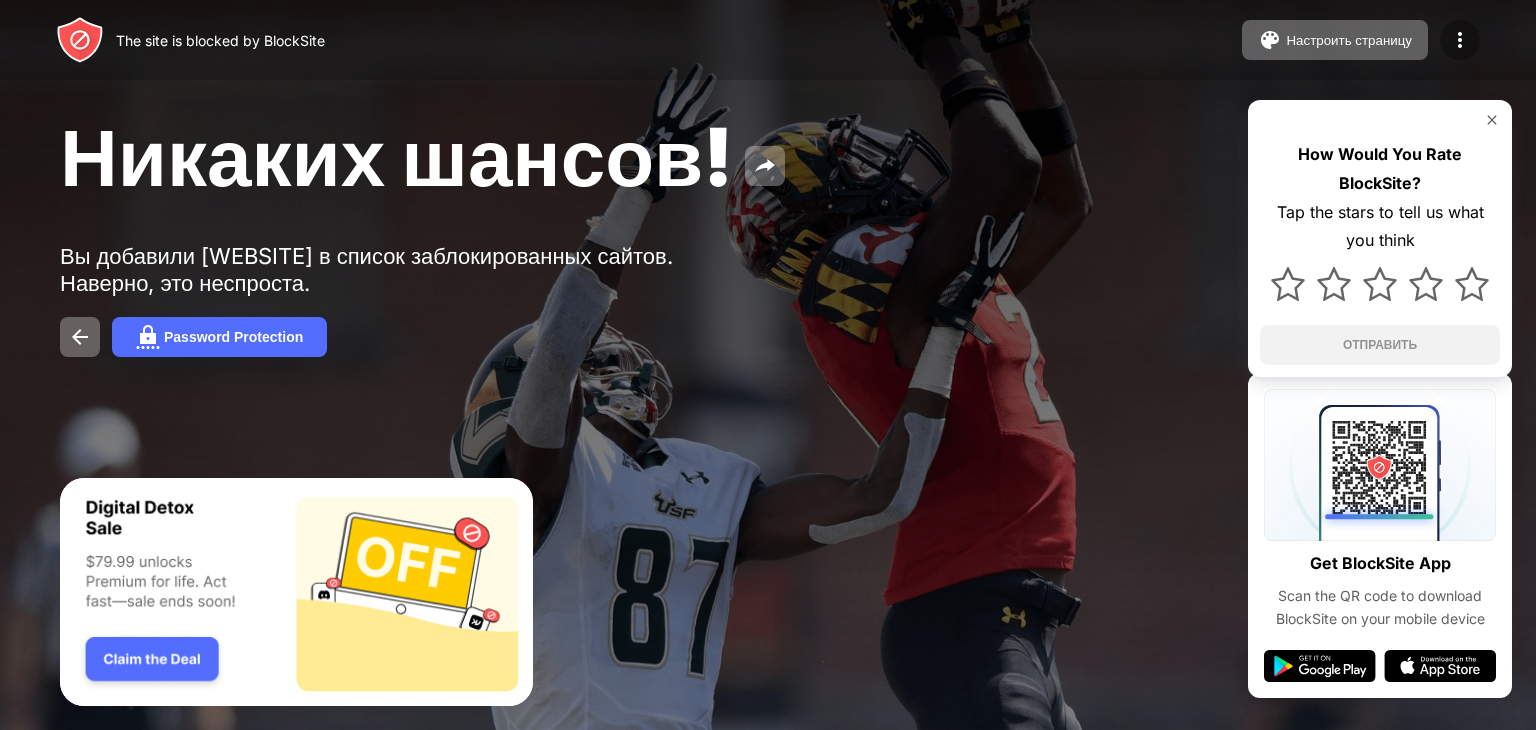 click at bounding box center [1460, 40] 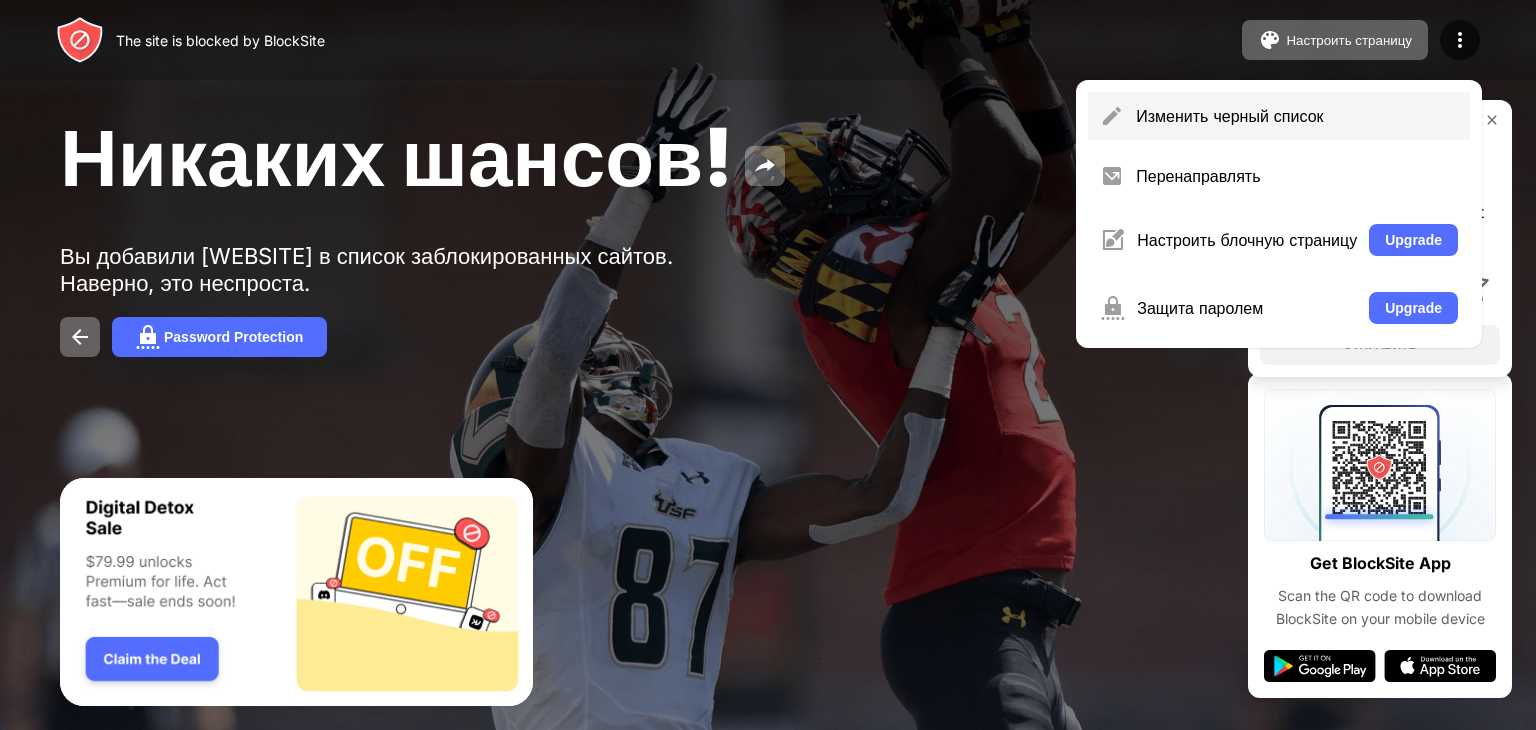 click on "Изменить черный список" at bounding box center [1297, 116] 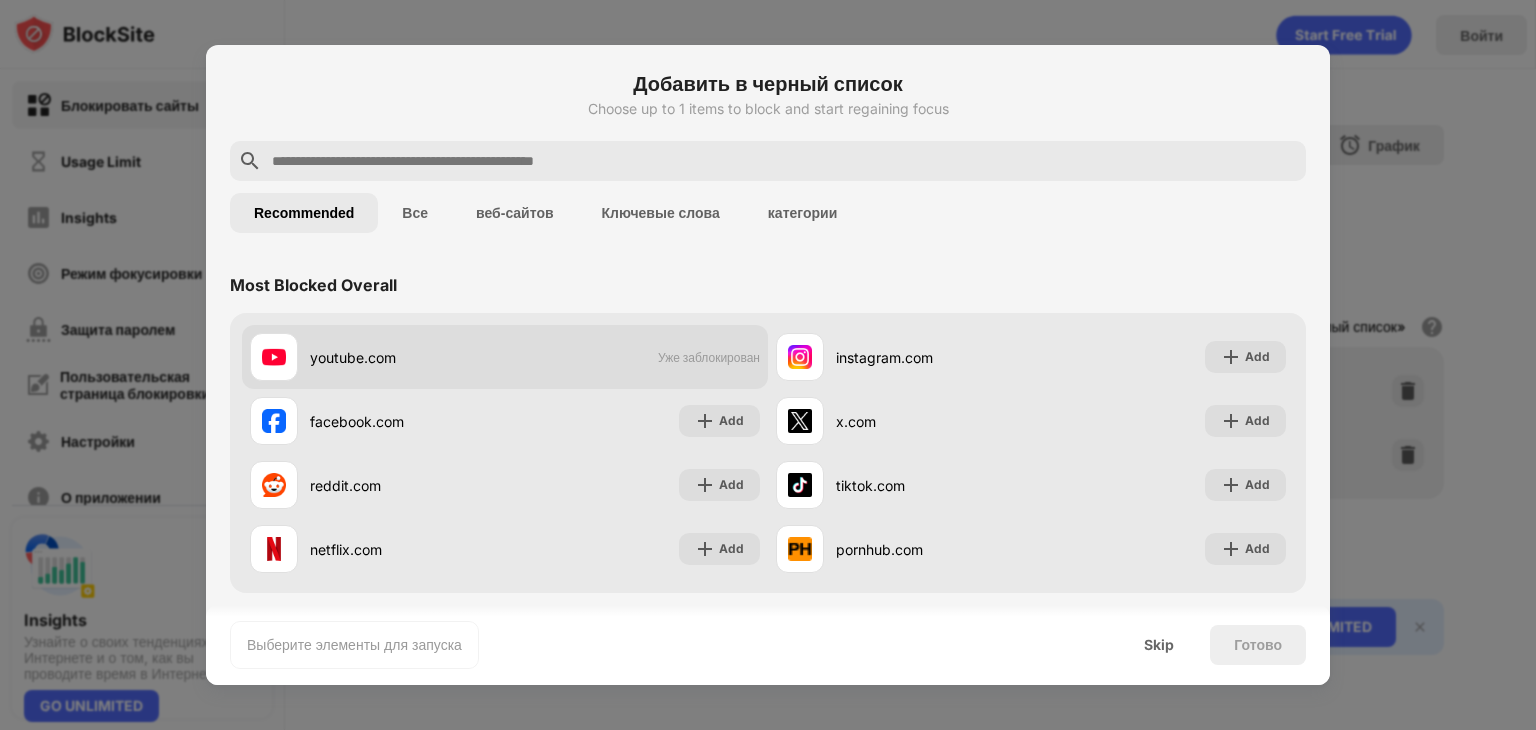 click on "youtube.com" at bounding box center [377, 357] 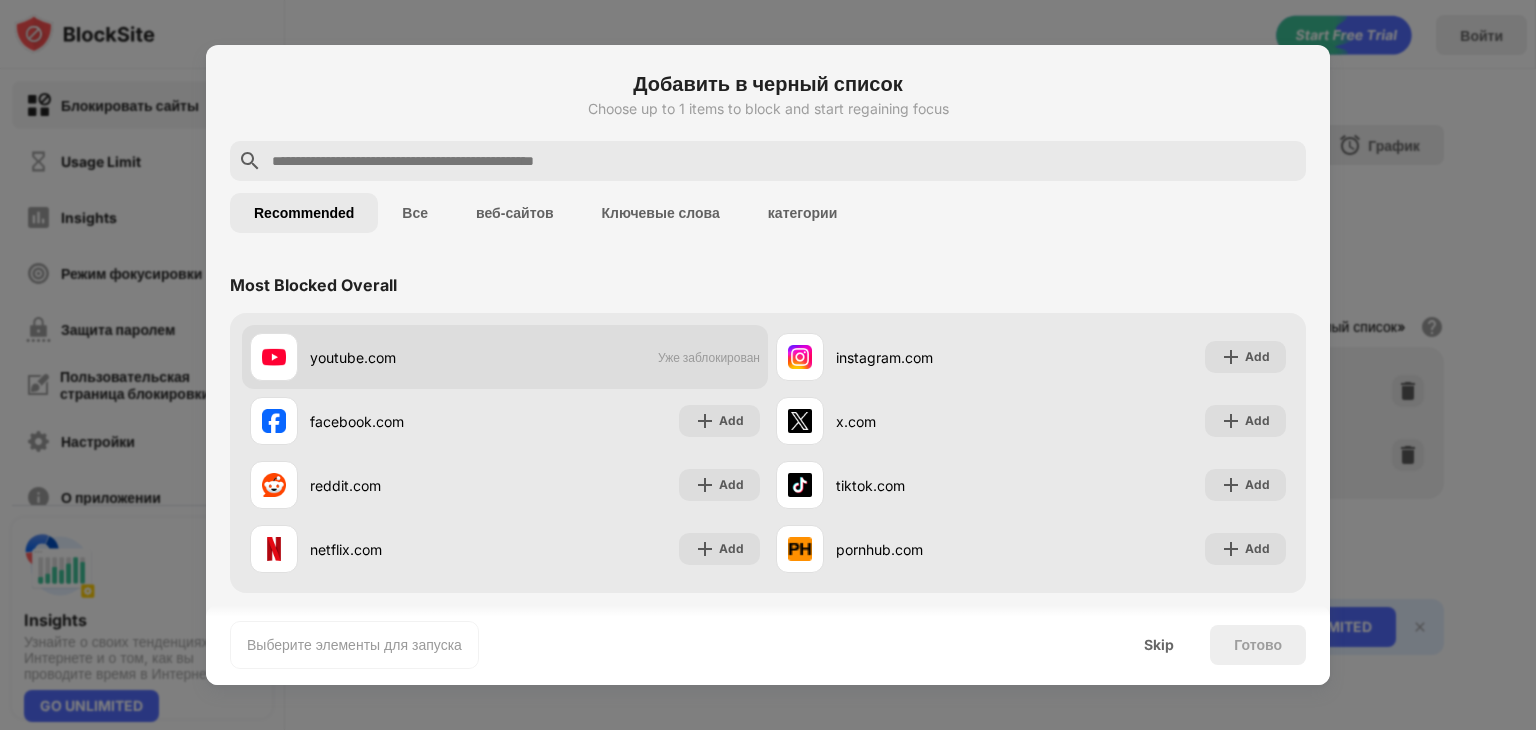 click at bounding box center [274, 357] 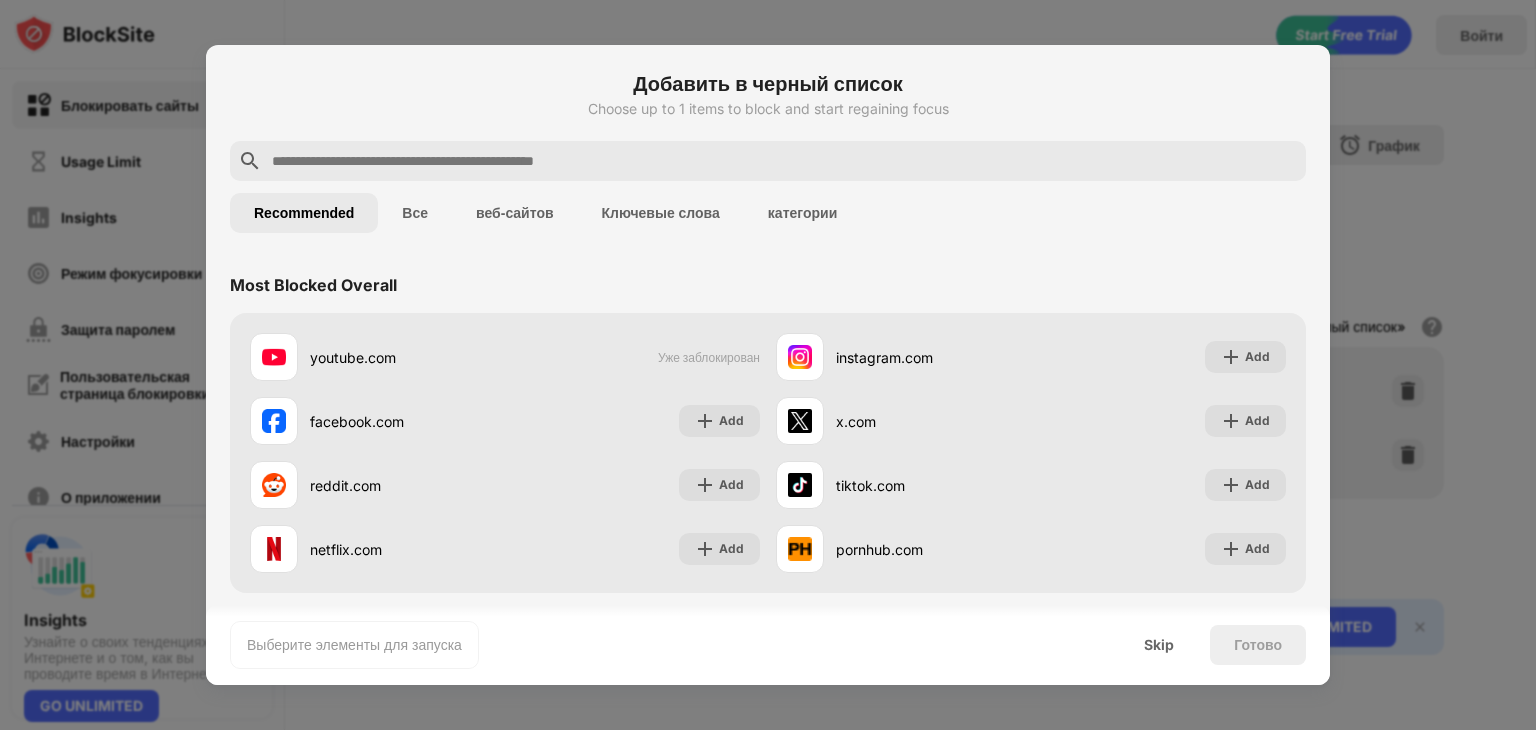 drag, startPoint x: 278, startPoint y: 362, endPoint x: 570, endPoint y: 279, distance: 303.56714 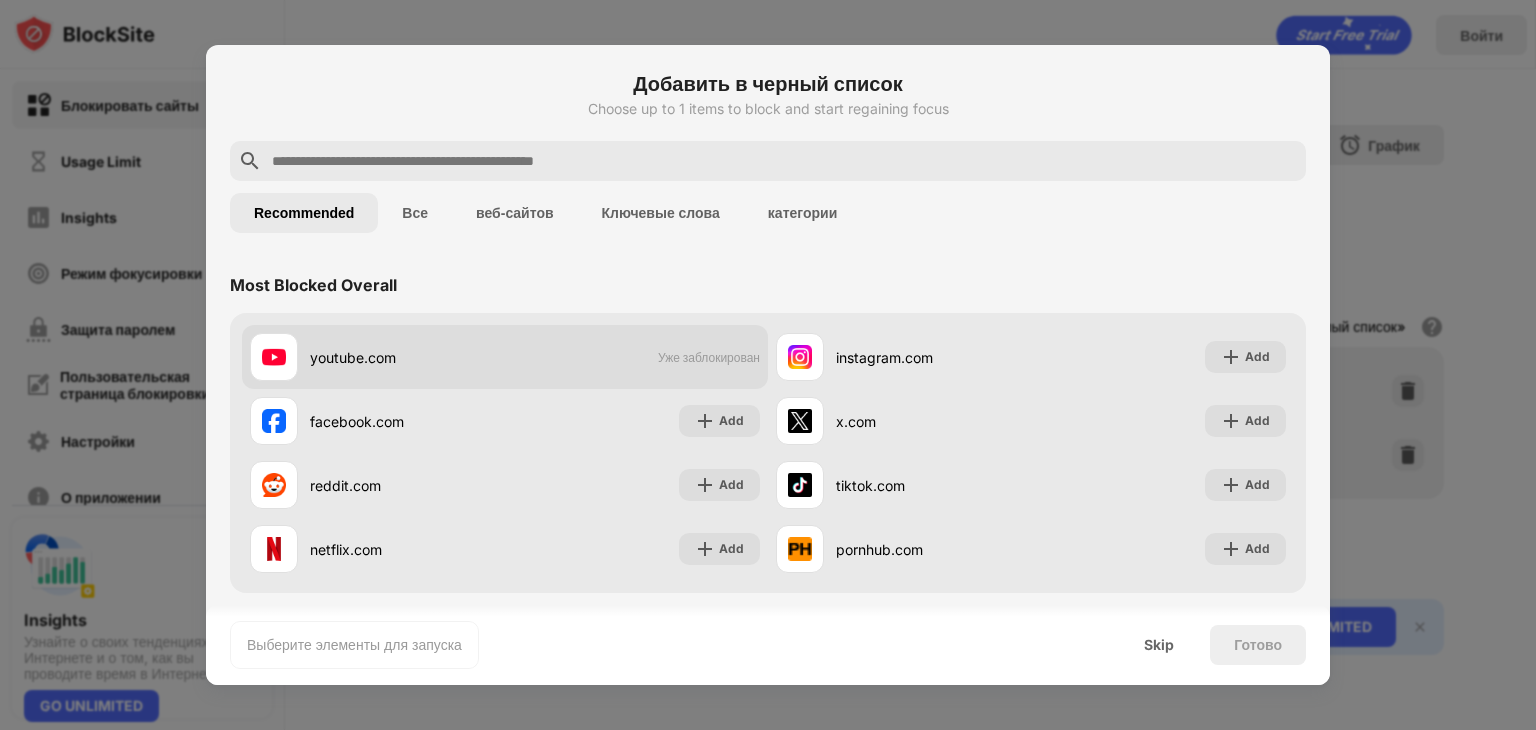 click on "youtube.com Уже заблокирован" at bounding box center (505, 357) 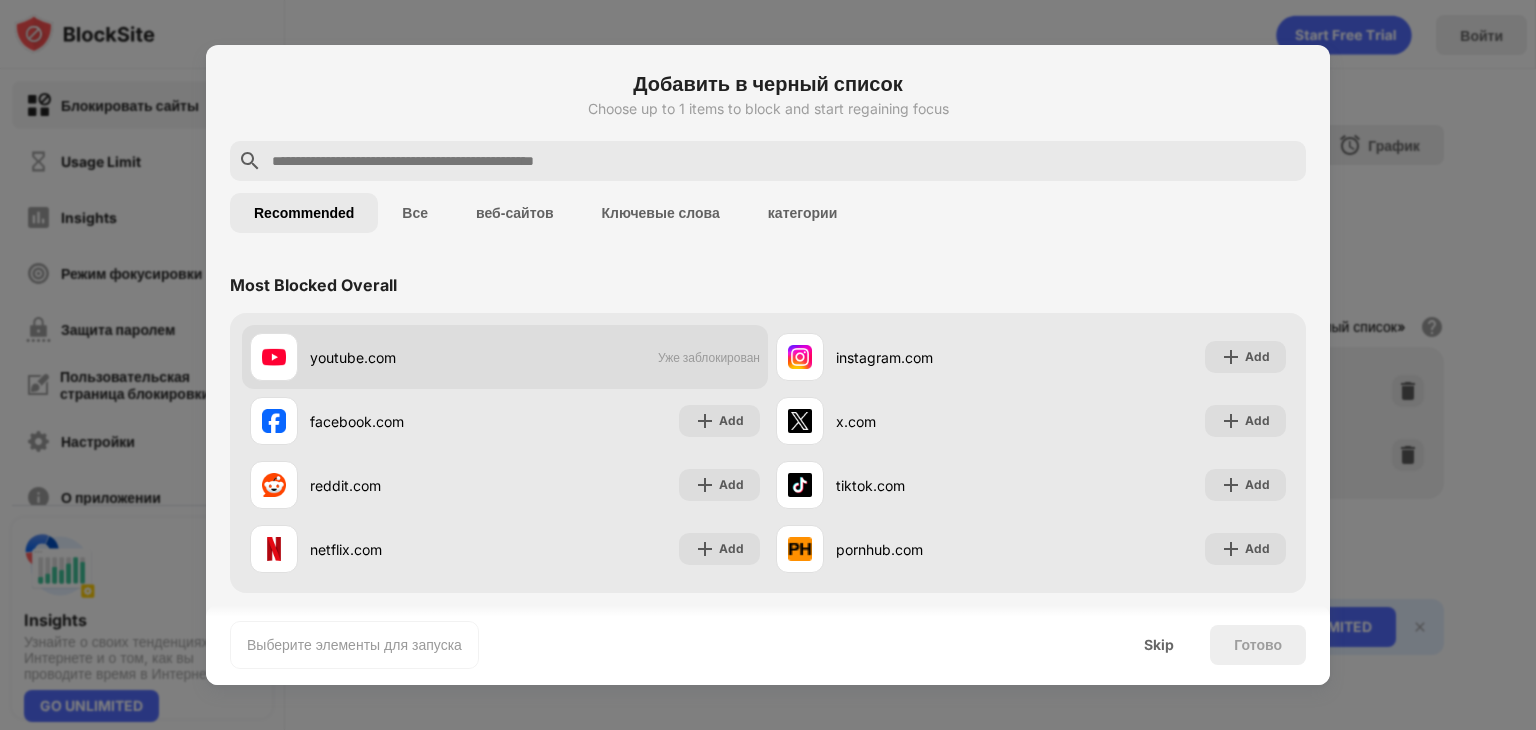 click on "youtube.com Уже заблокирован" at bounding box center [505, 357] 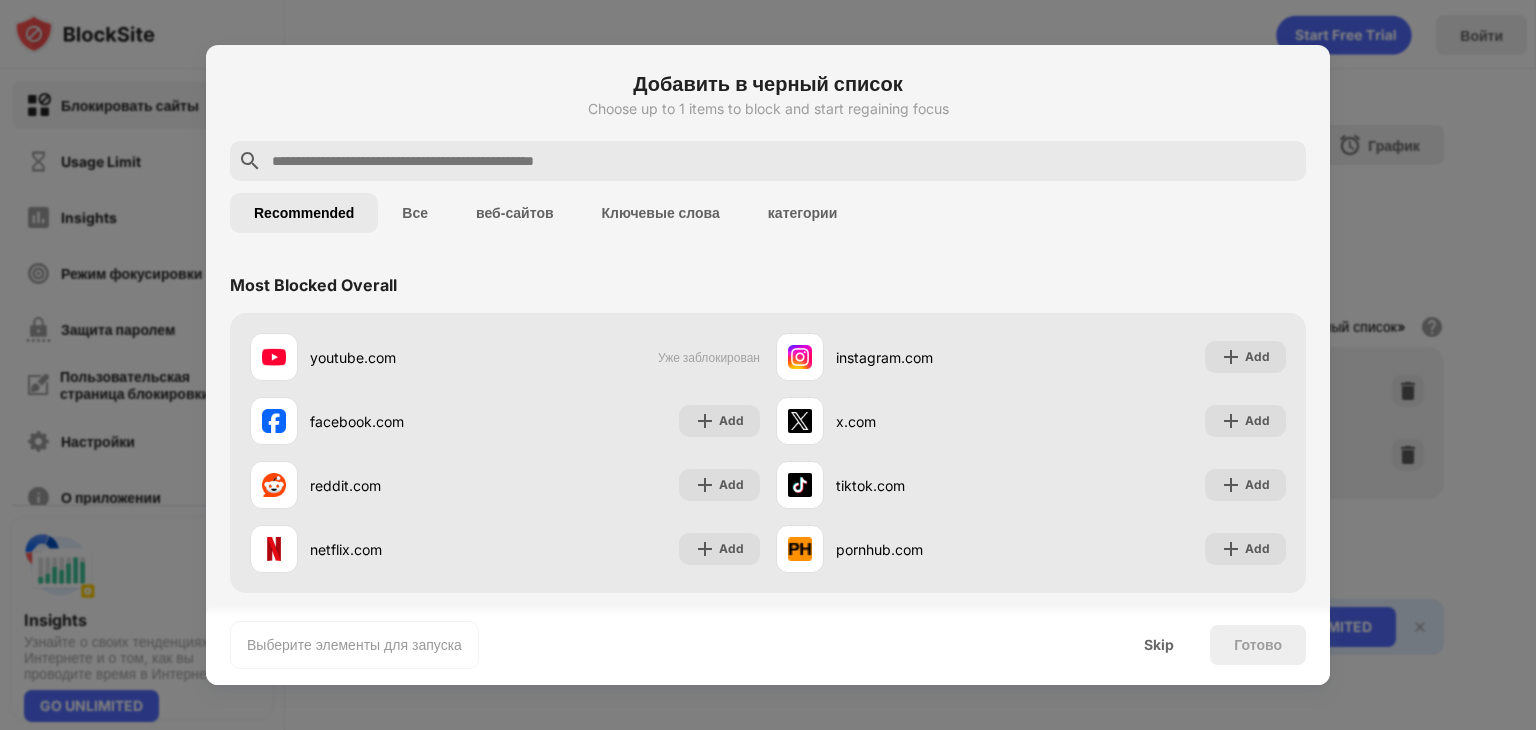 click on "Выберите элементы для запуска" at bounding box center (354, 645) 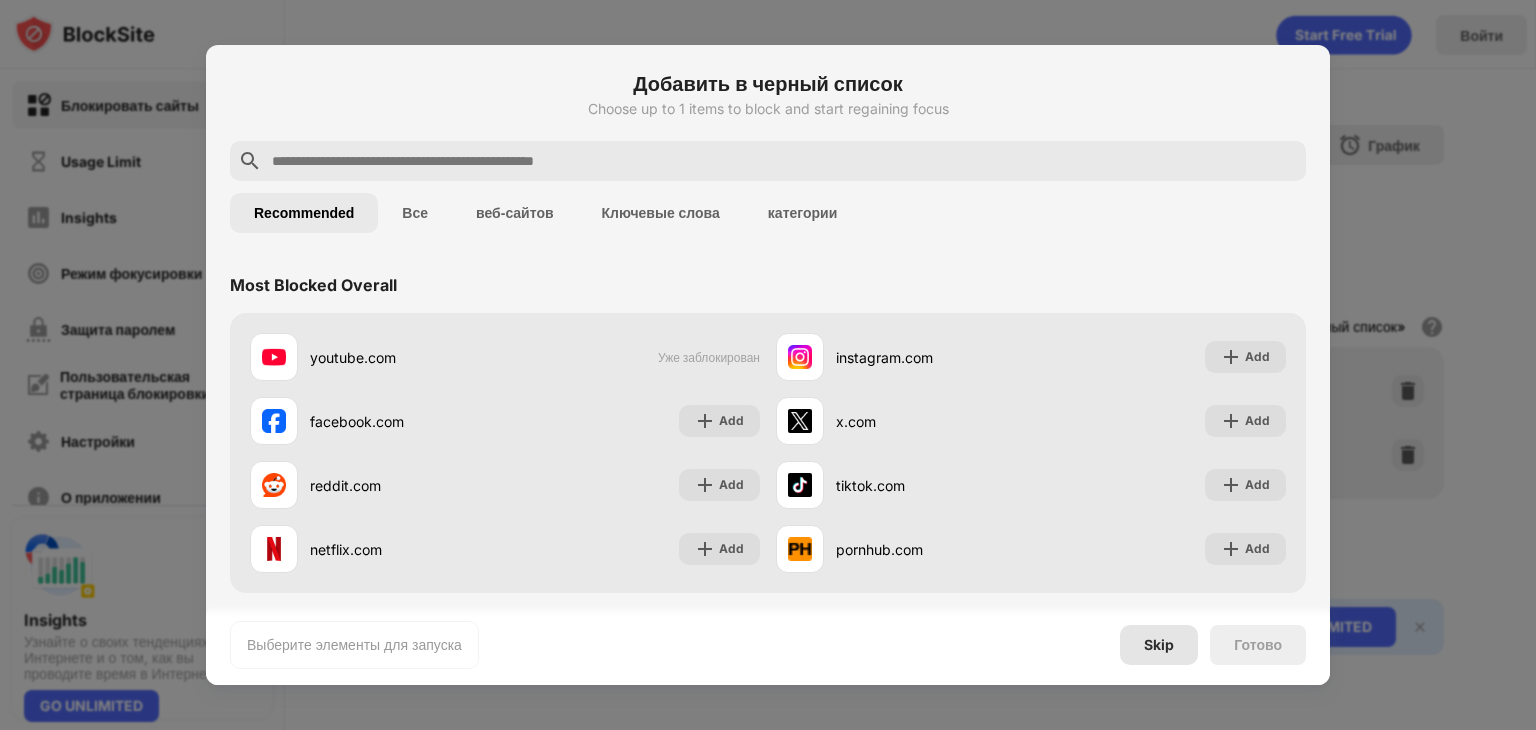 click on "Skip" at bounding box center [1159, 645] 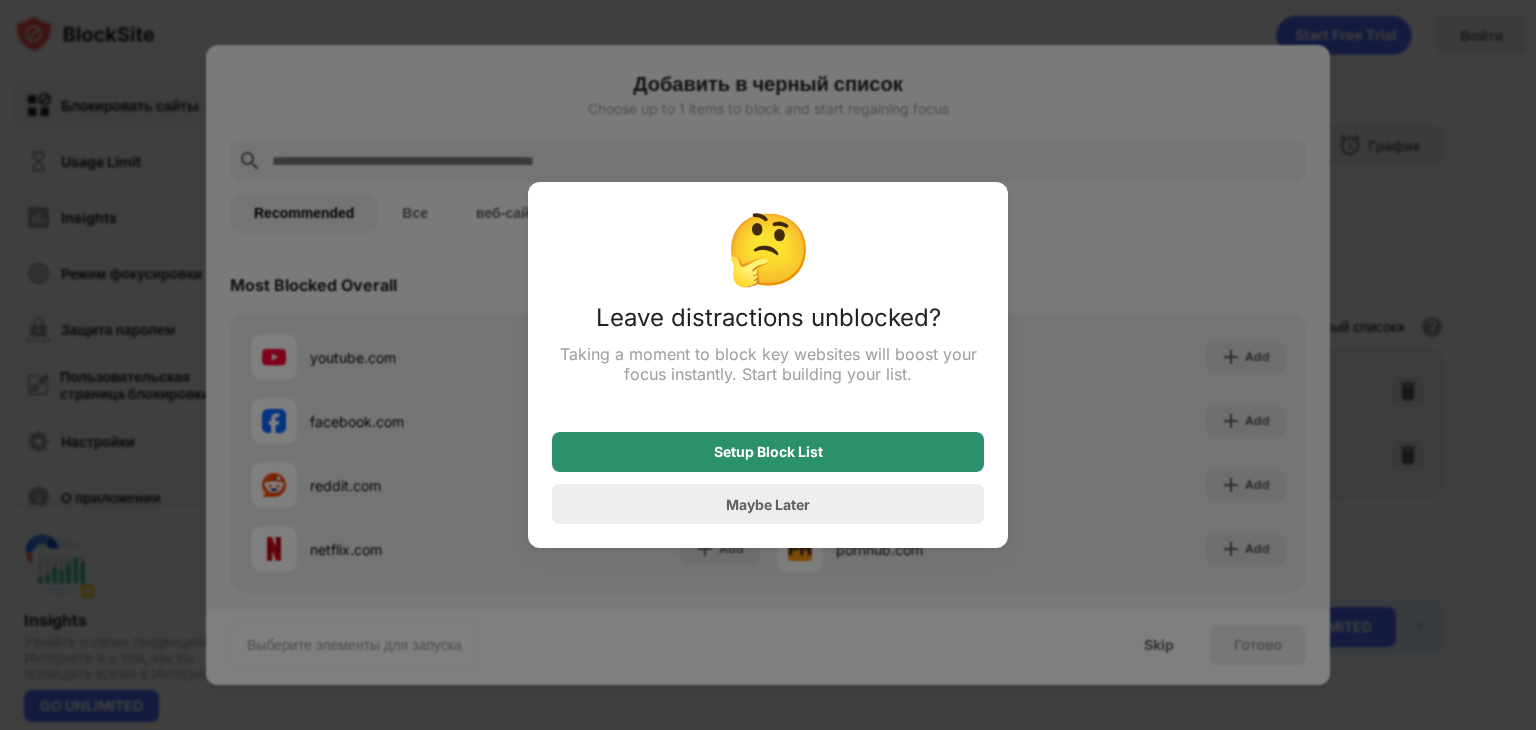 click on "Setup Block List" at bounding box center (768, 452) 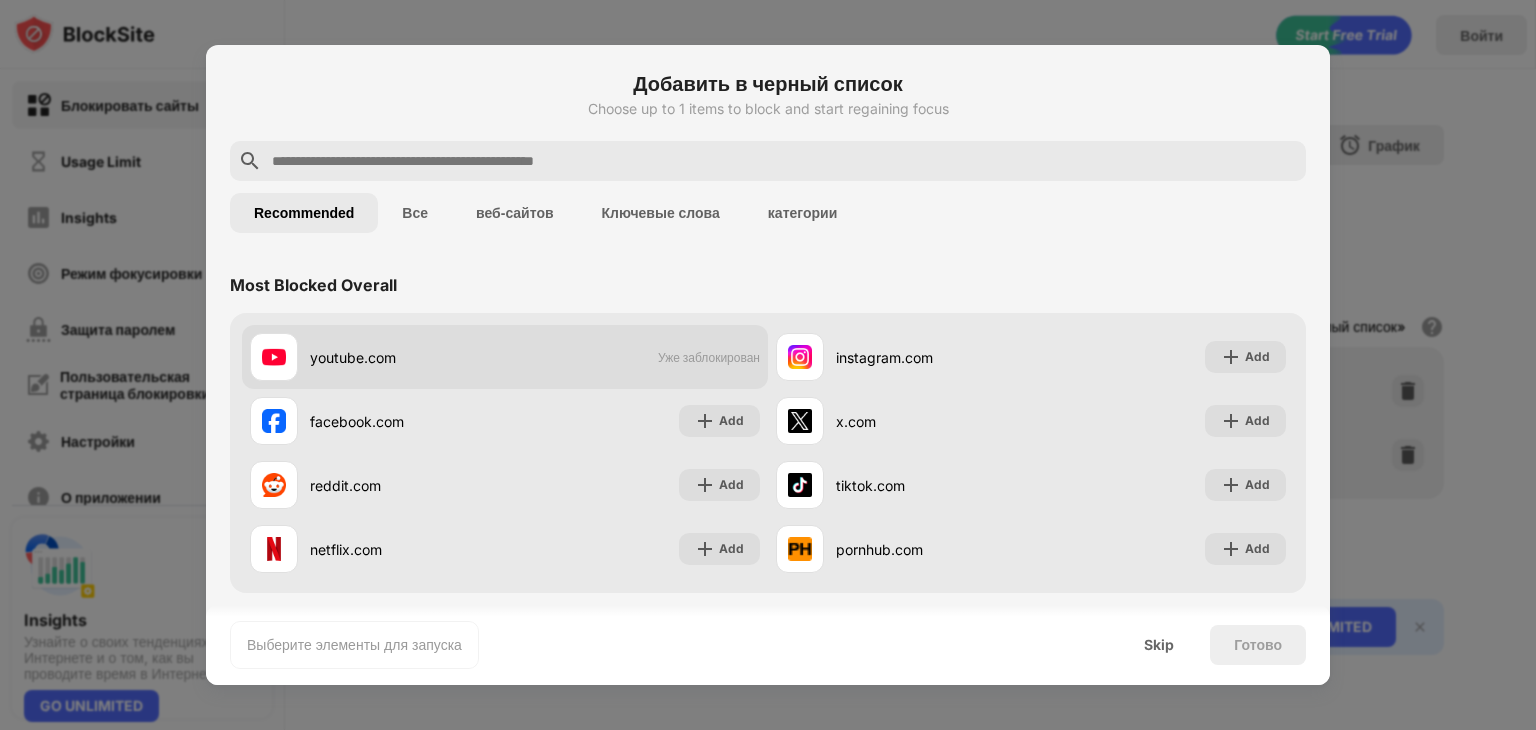 click at bounding box center [274, 357] 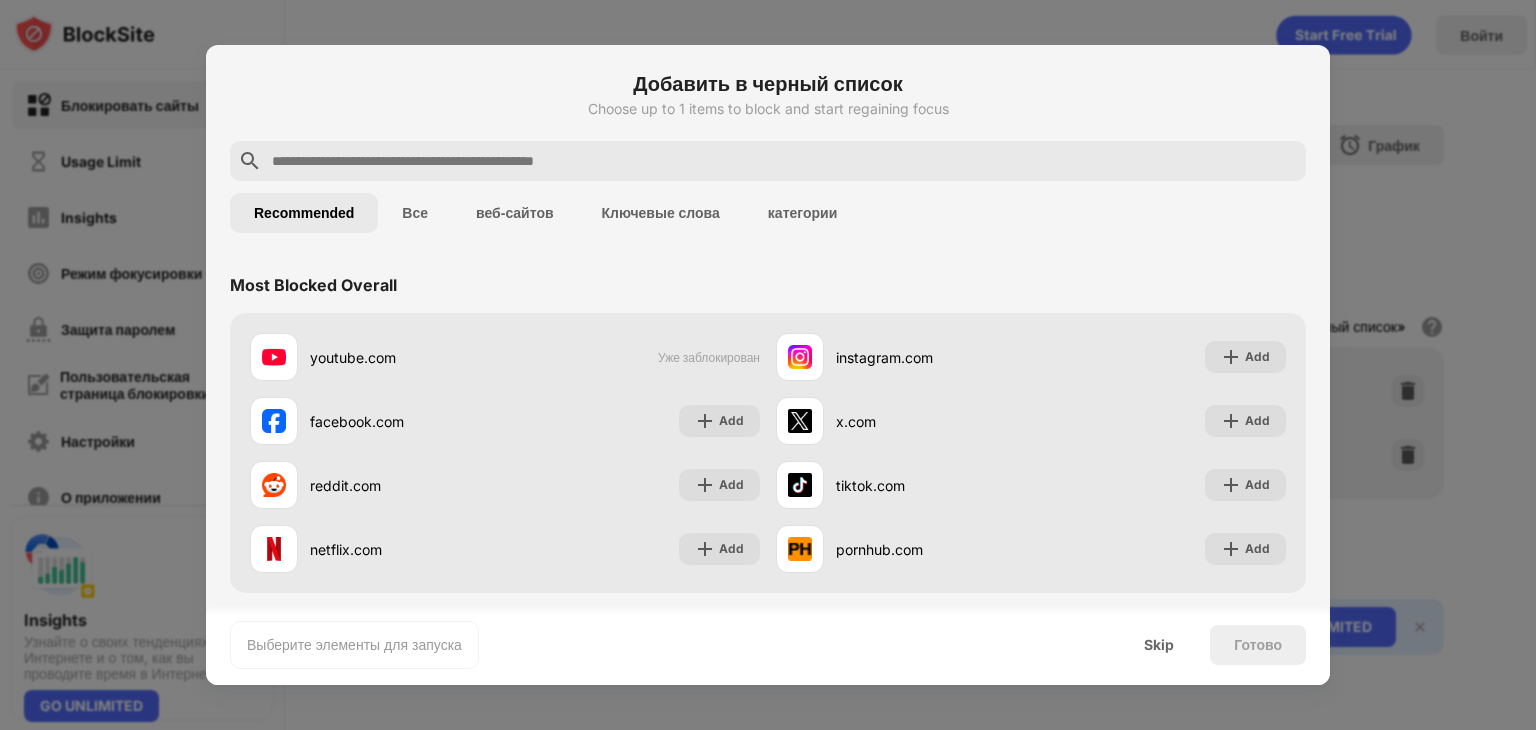 click on "Все" at bounding box center (415, 213) 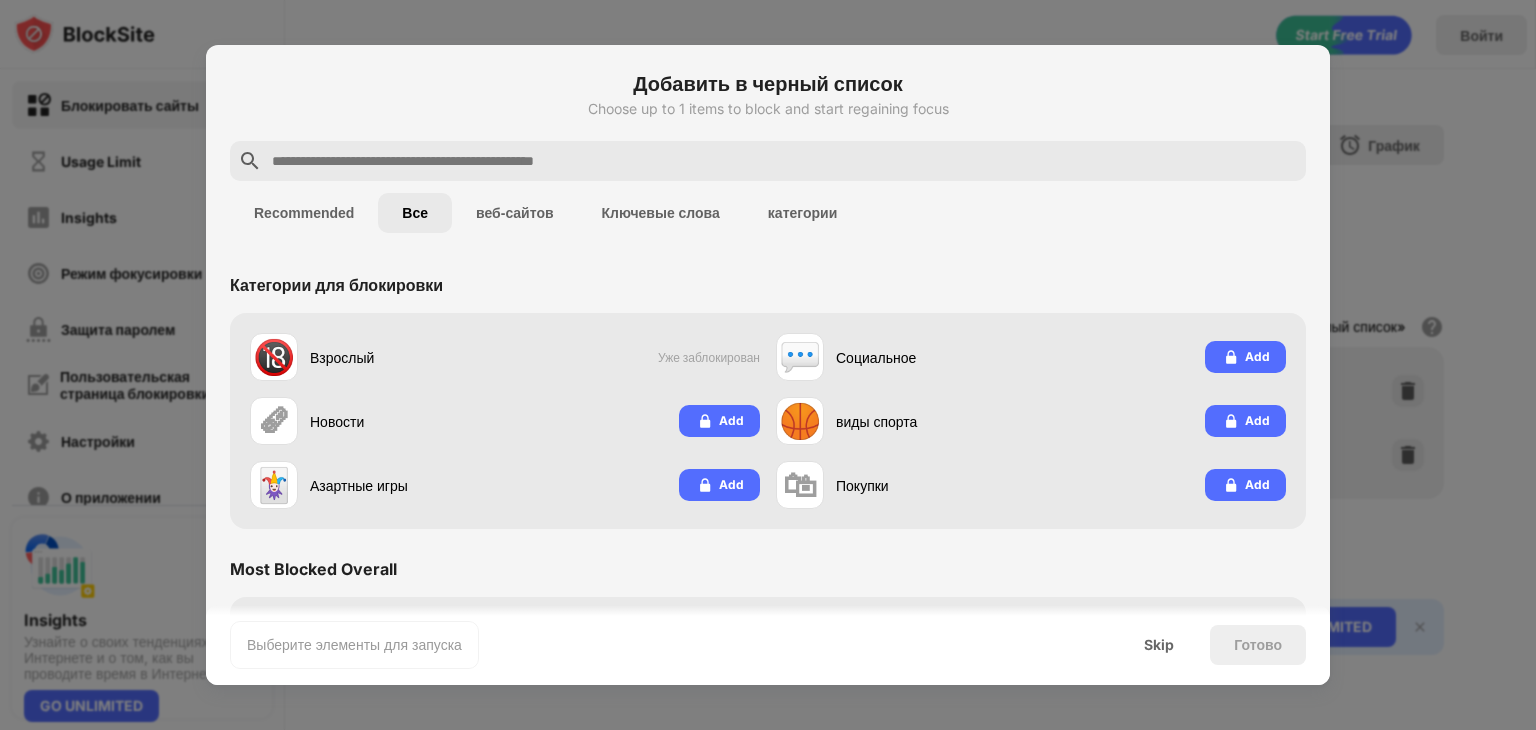 click on "веб-сайтов" at bounding box center (515, 213) 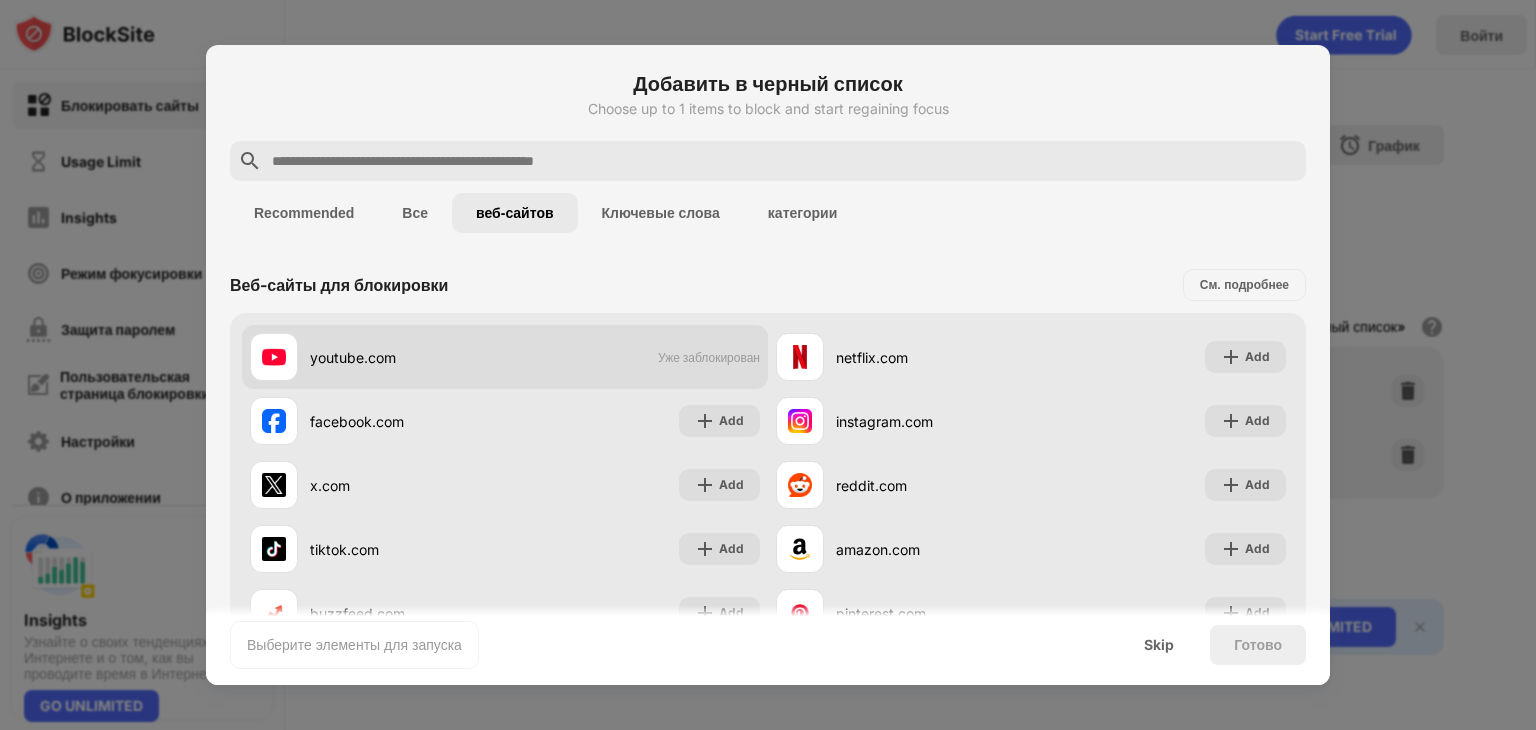 click on "youtube.com Уже заблокирован" at bounding box center [505, 357] 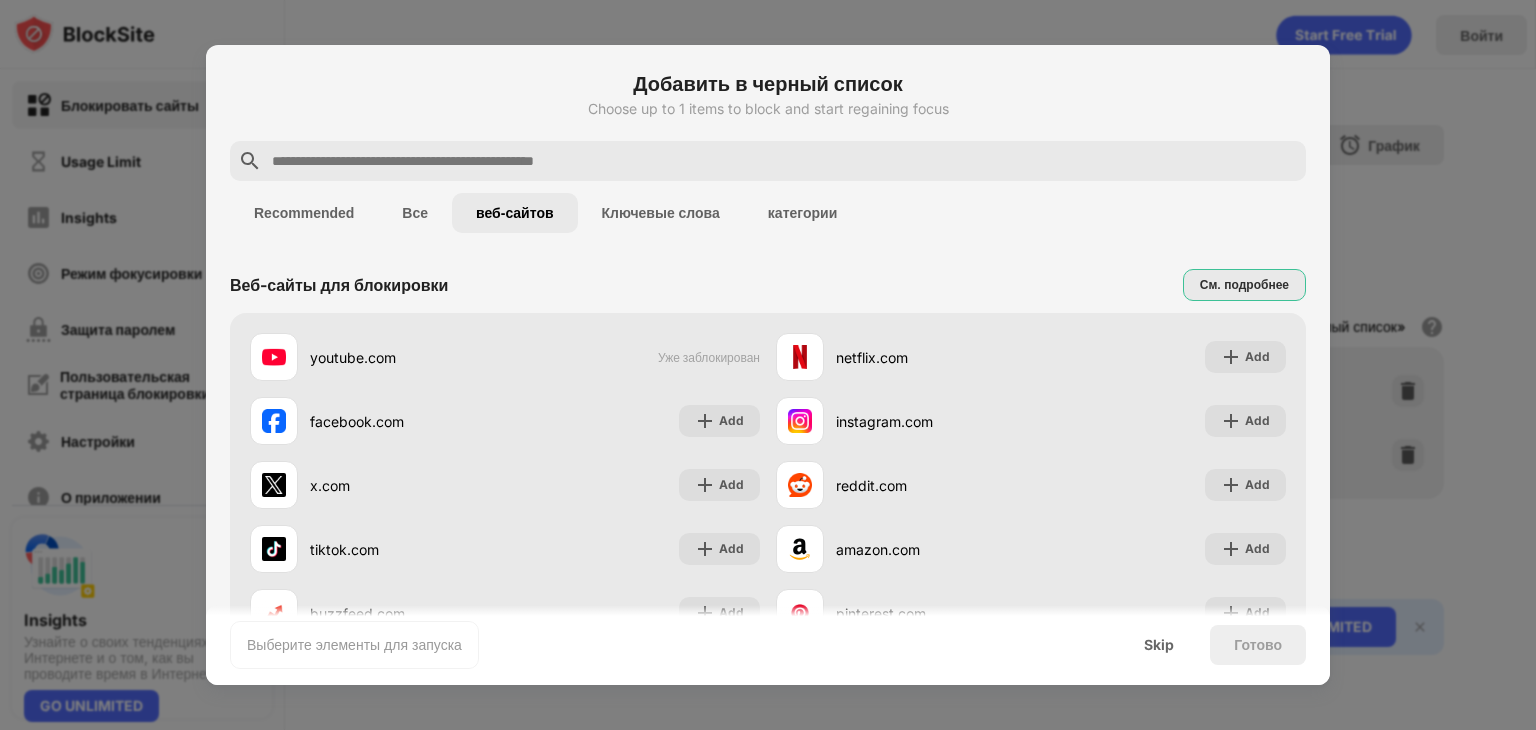 click on "См. подробнее" at bounding box center [1244, 285] 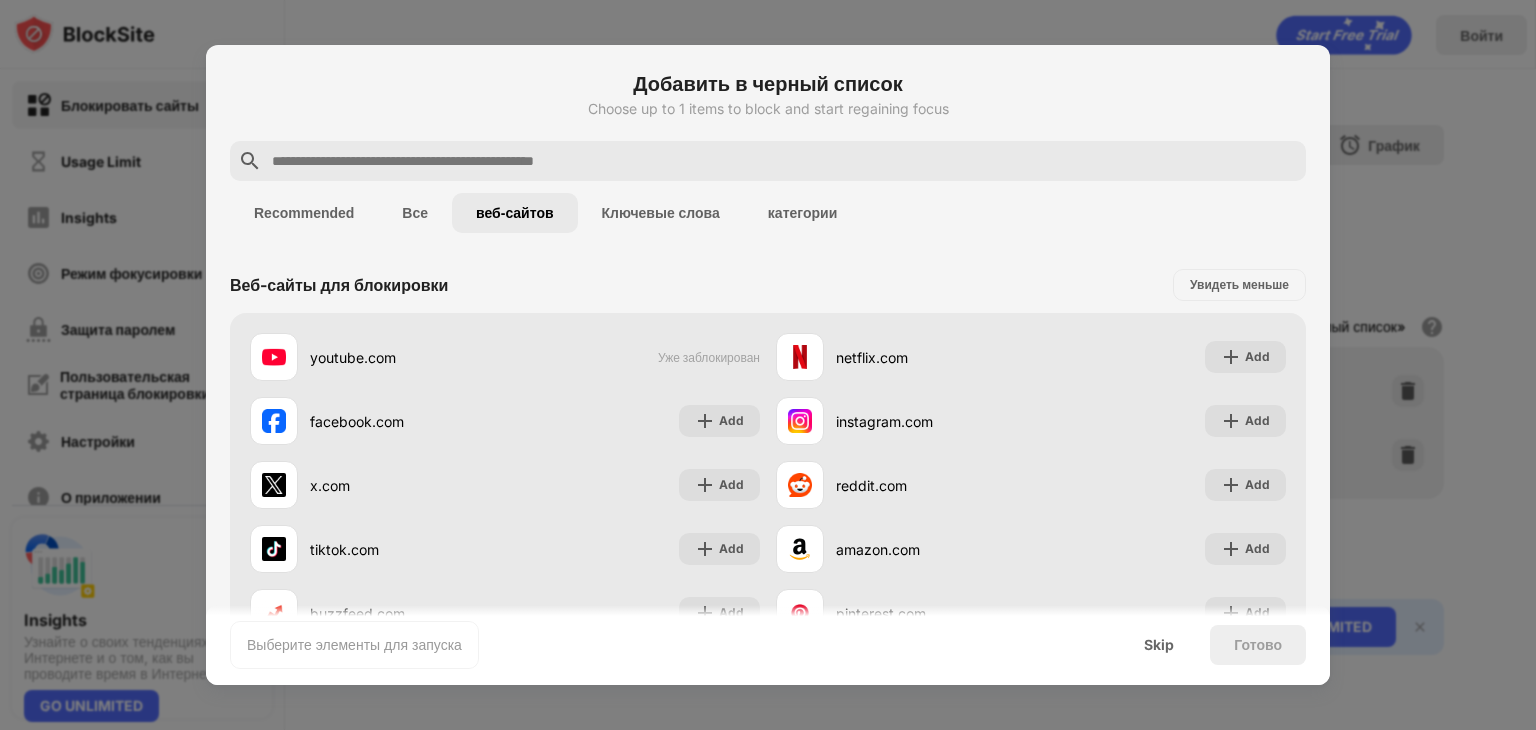 click on "Увидеть меньше" at bounding box center (1239, 285) 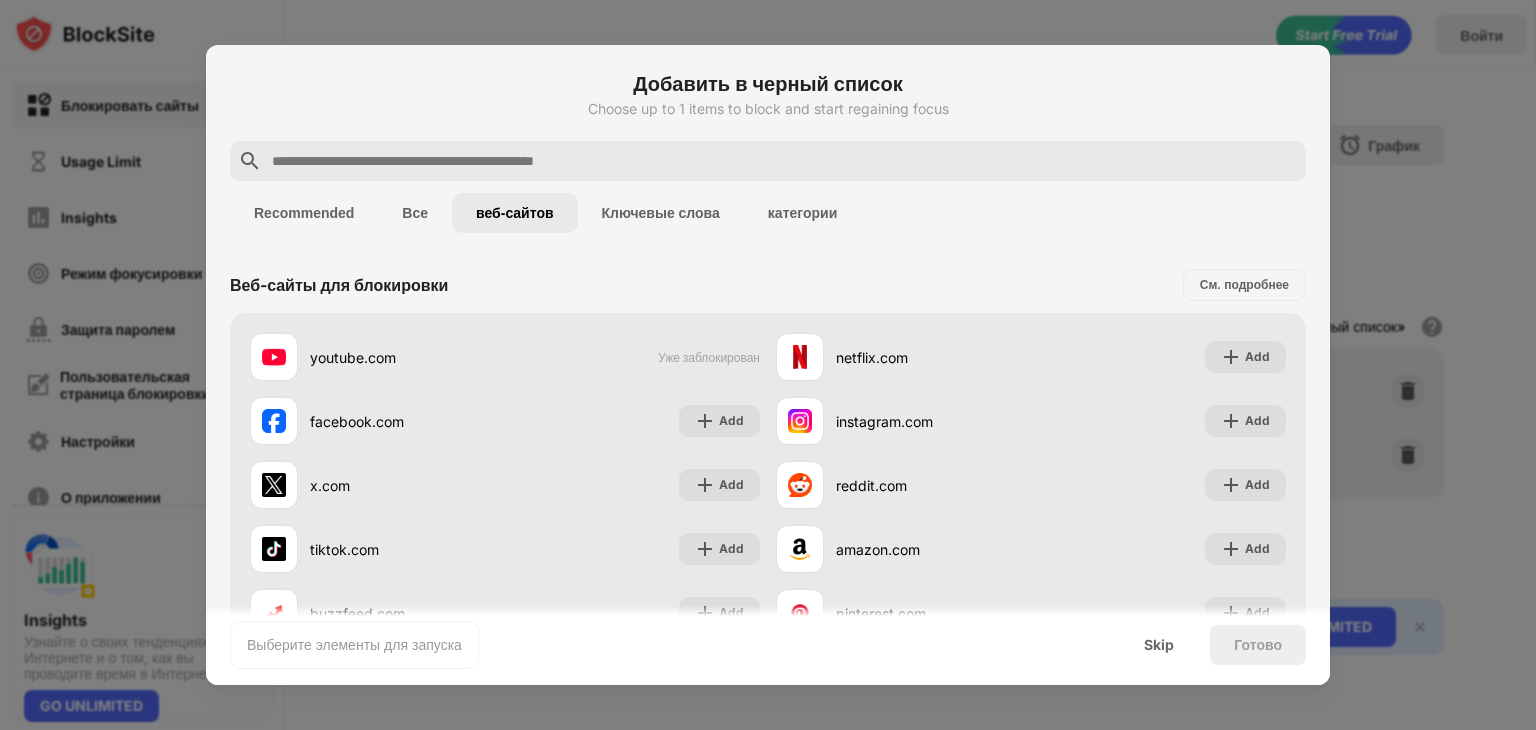 click on "категории" at bounding box center [802, 213] 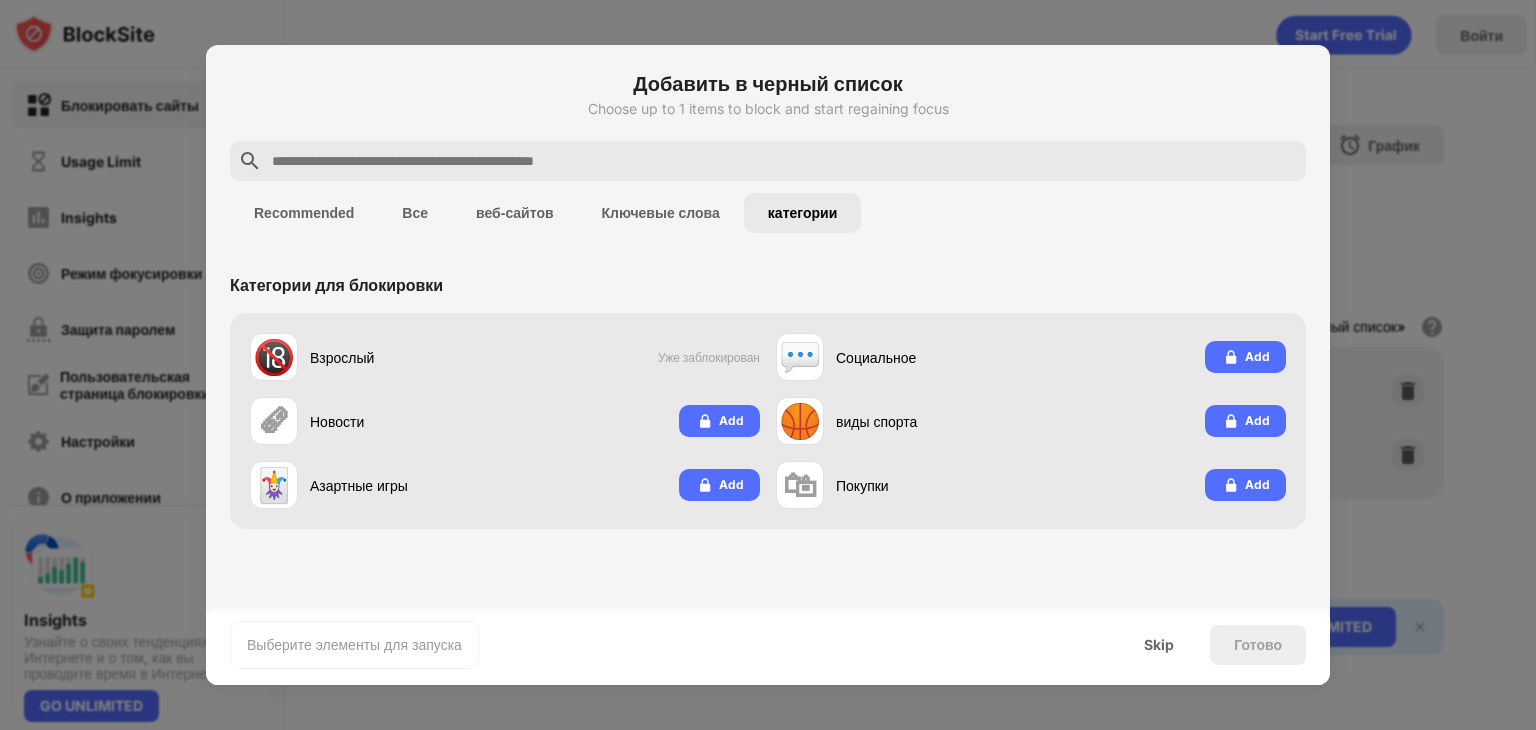 click on "Ключевые слова" at bounding box center (661, 213) 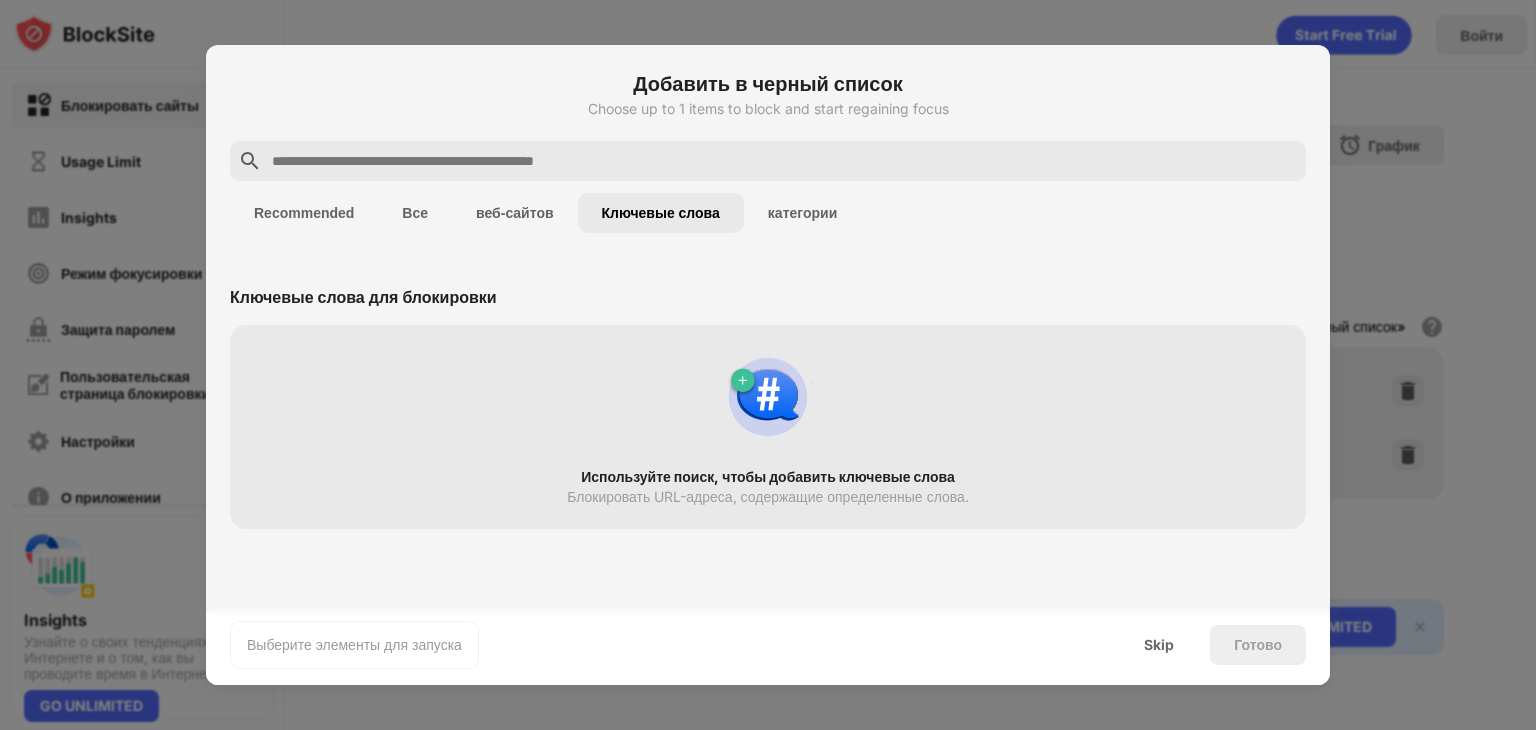 click on "веб-сайтов" at bounding box center (515, 213) 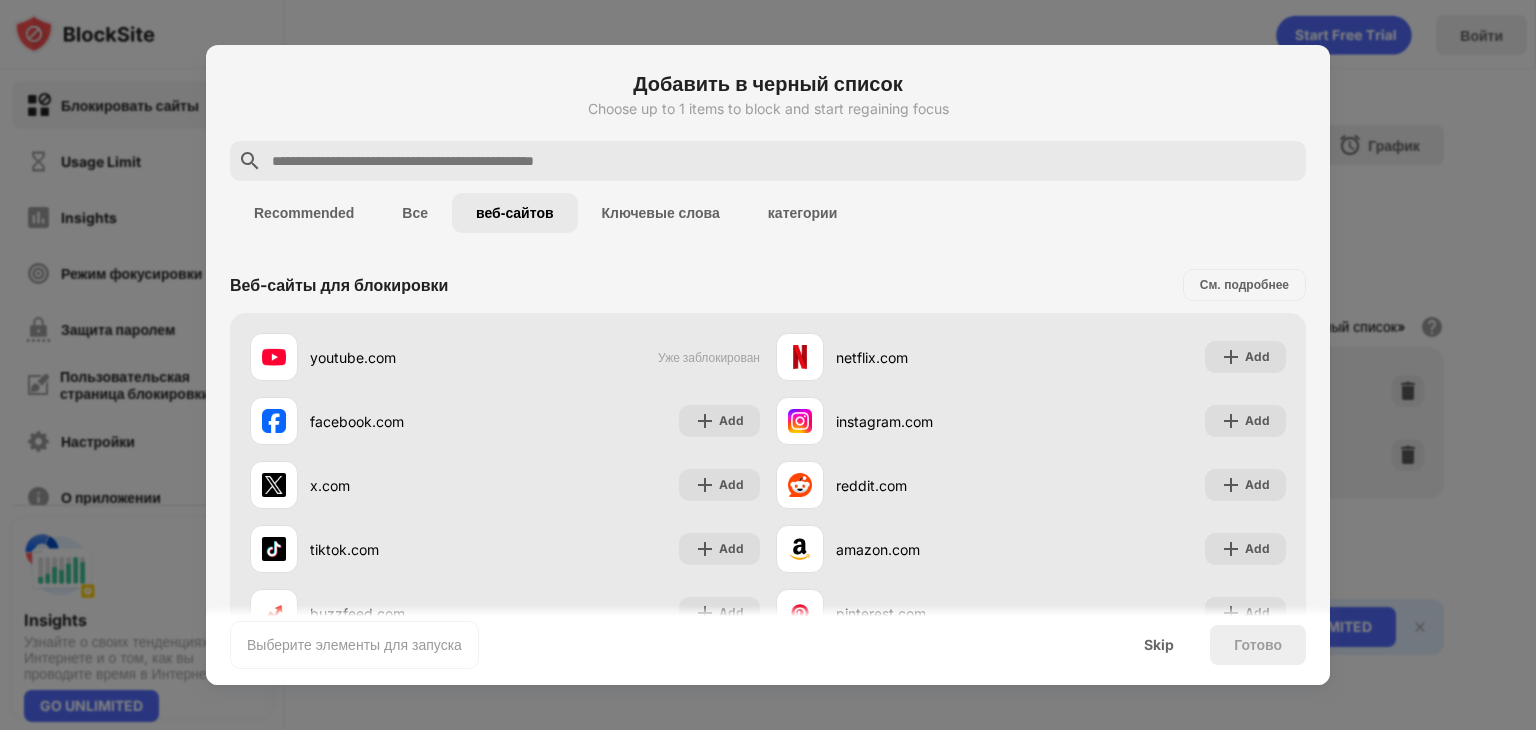 click on "Все" at bounding box center [415, 213] 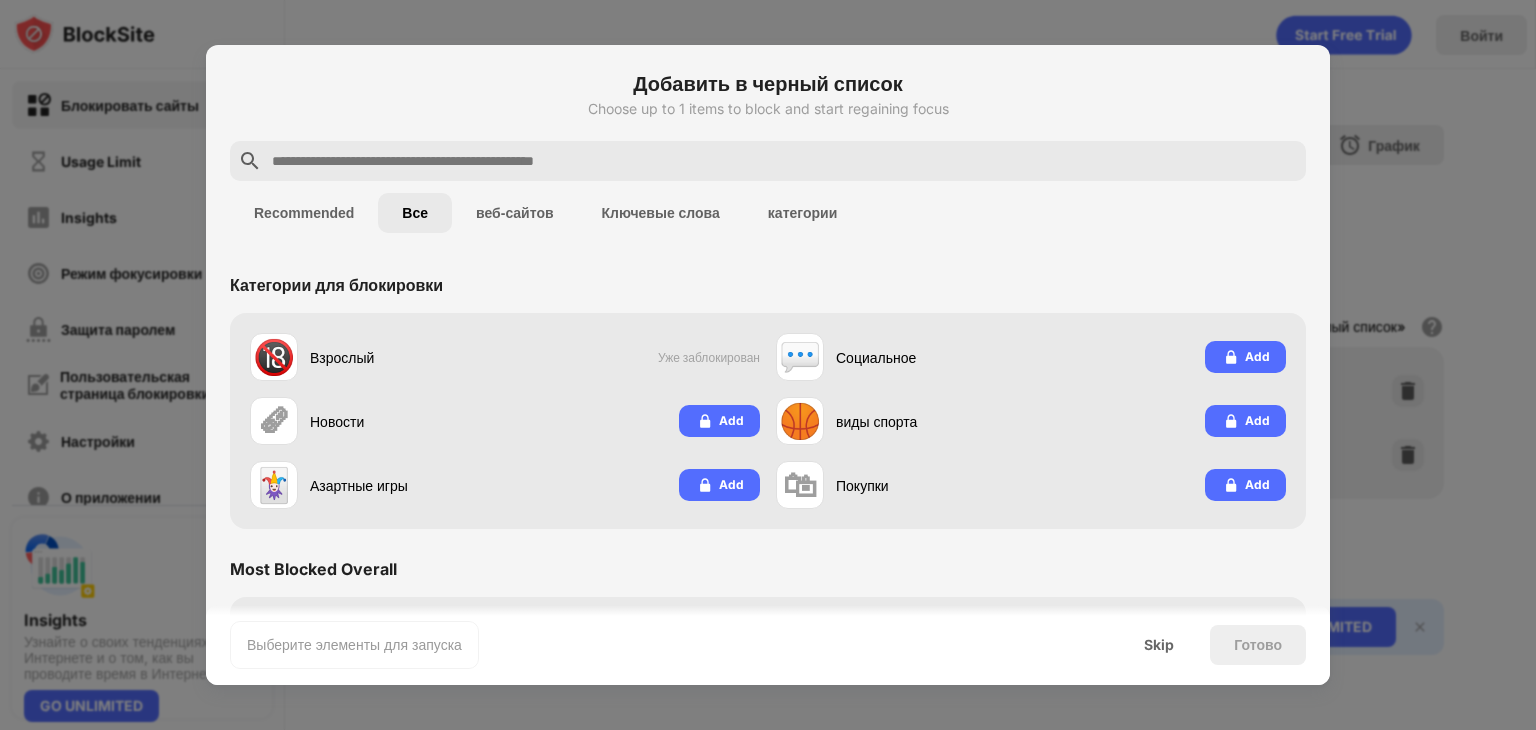 click on "Recommended" at bounding box center (304, 213) 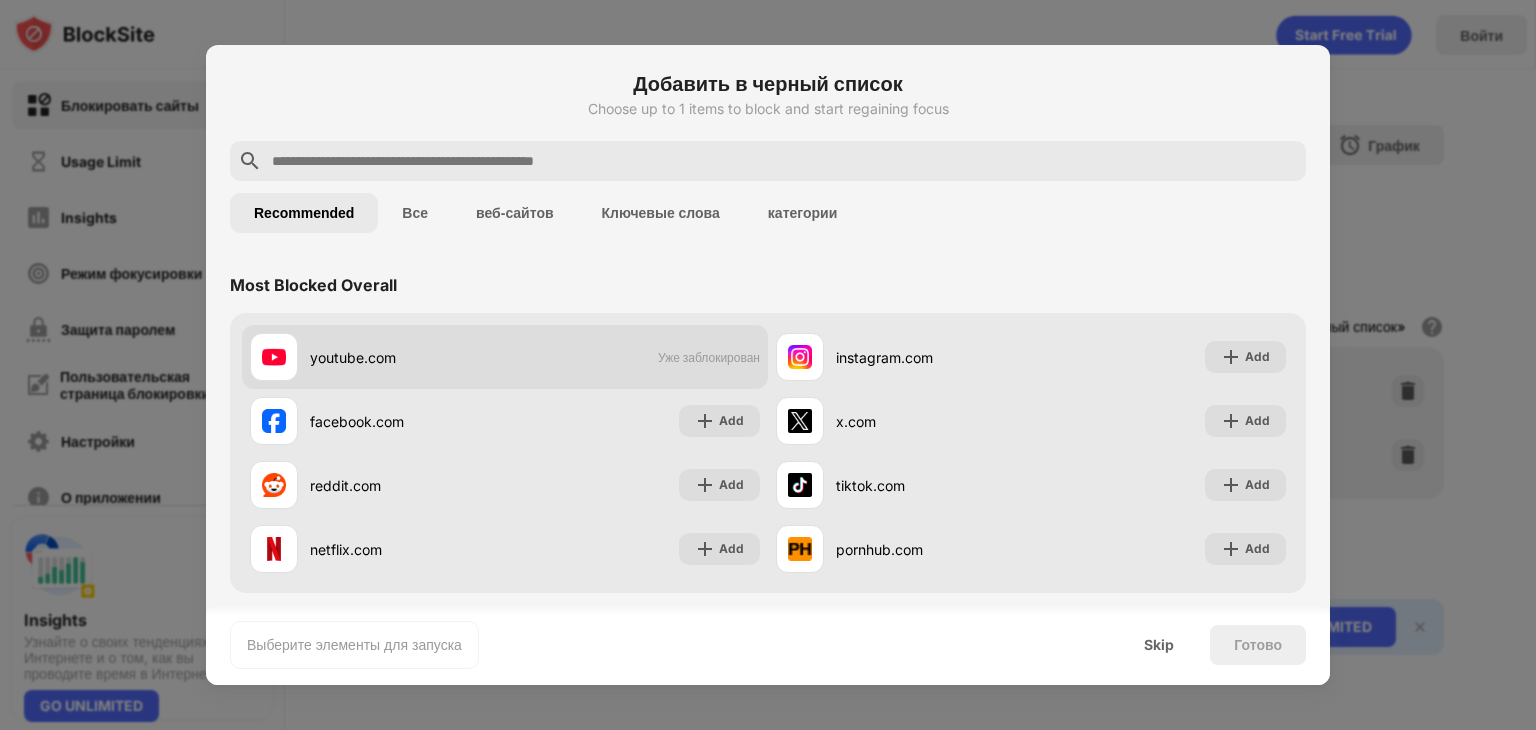 click at bounding box center [274, 357] 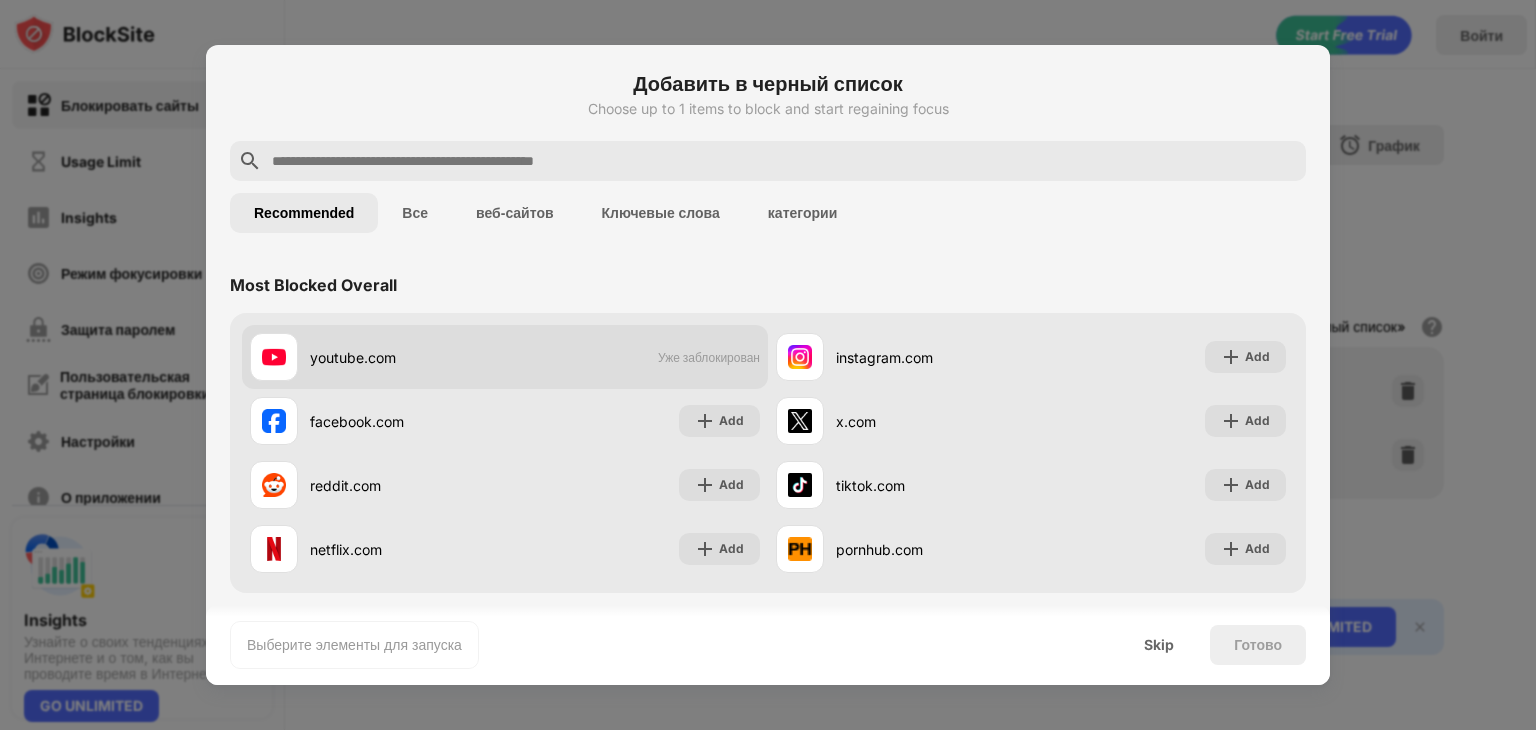 click at bounding box center (274, 357) 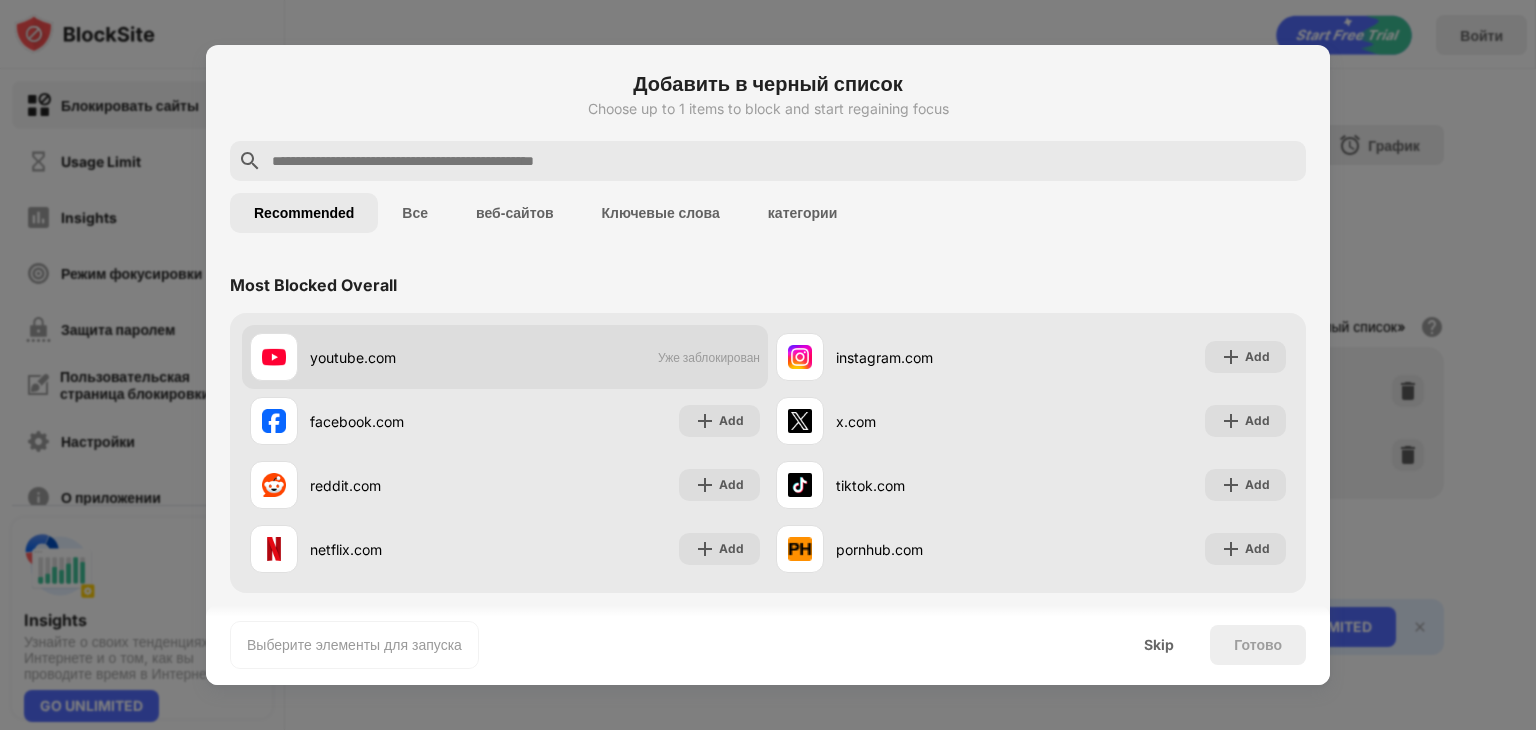 click at bounding box center (274, 357) 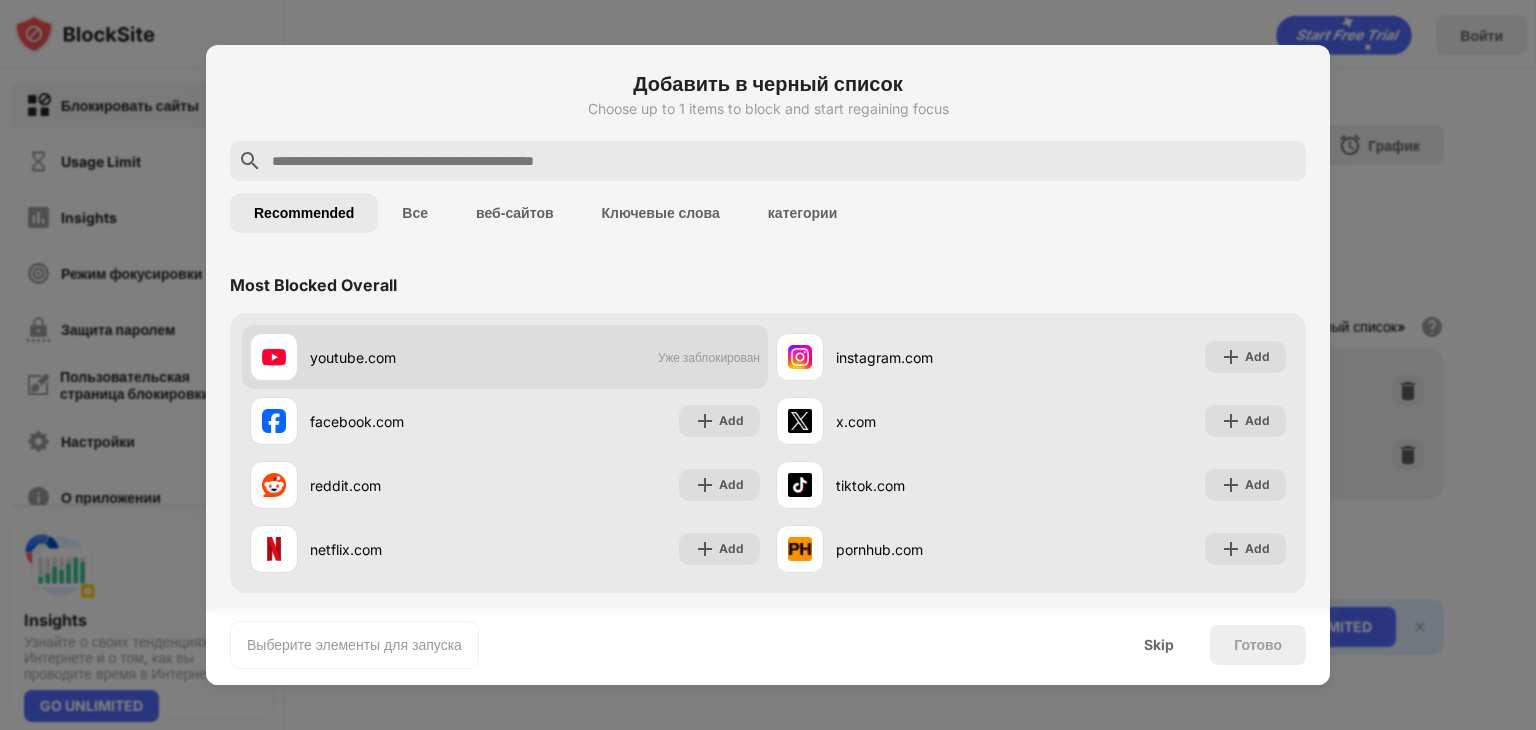 click at bounding box center (274, 357) 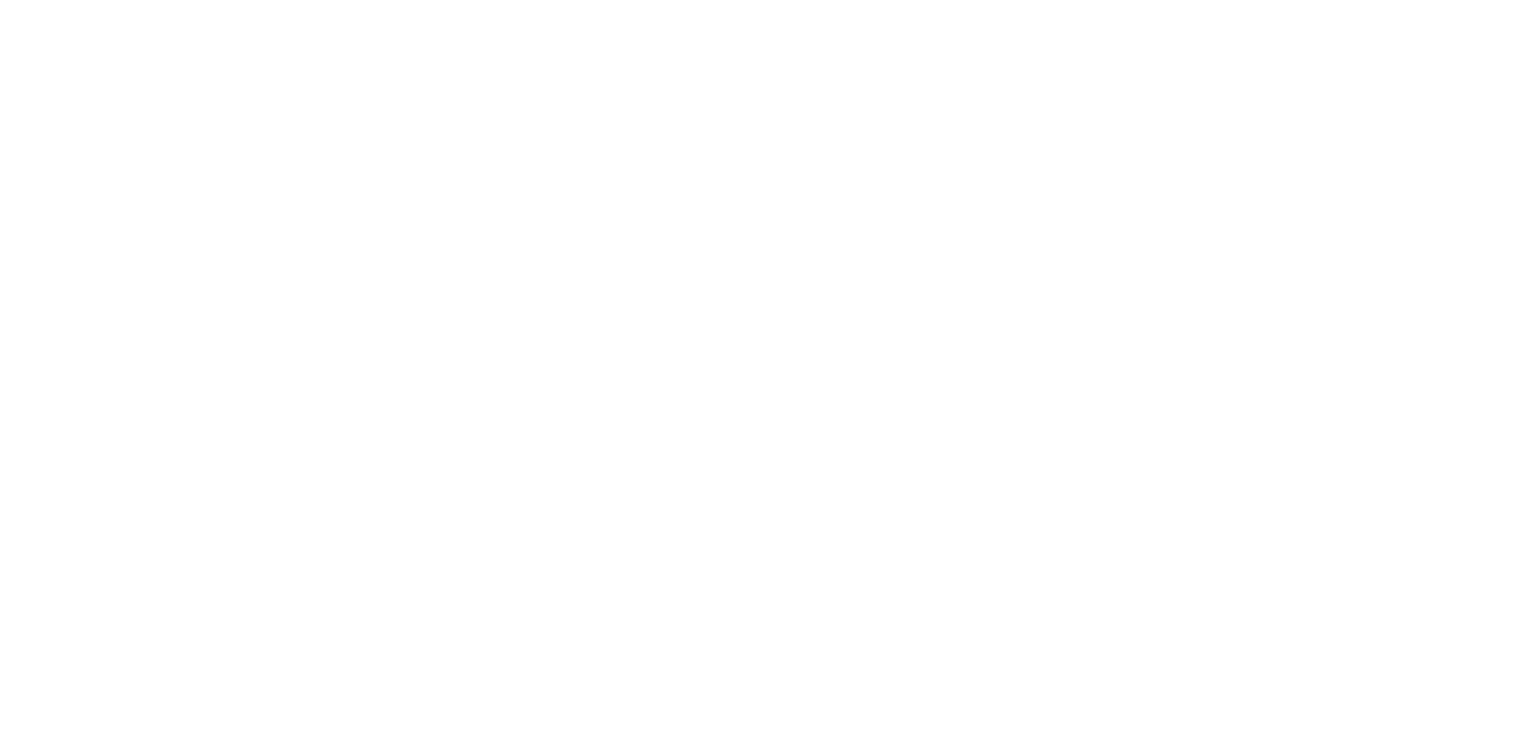 scroll, scrollTop: 0, scrollLeft: 0, axis: both 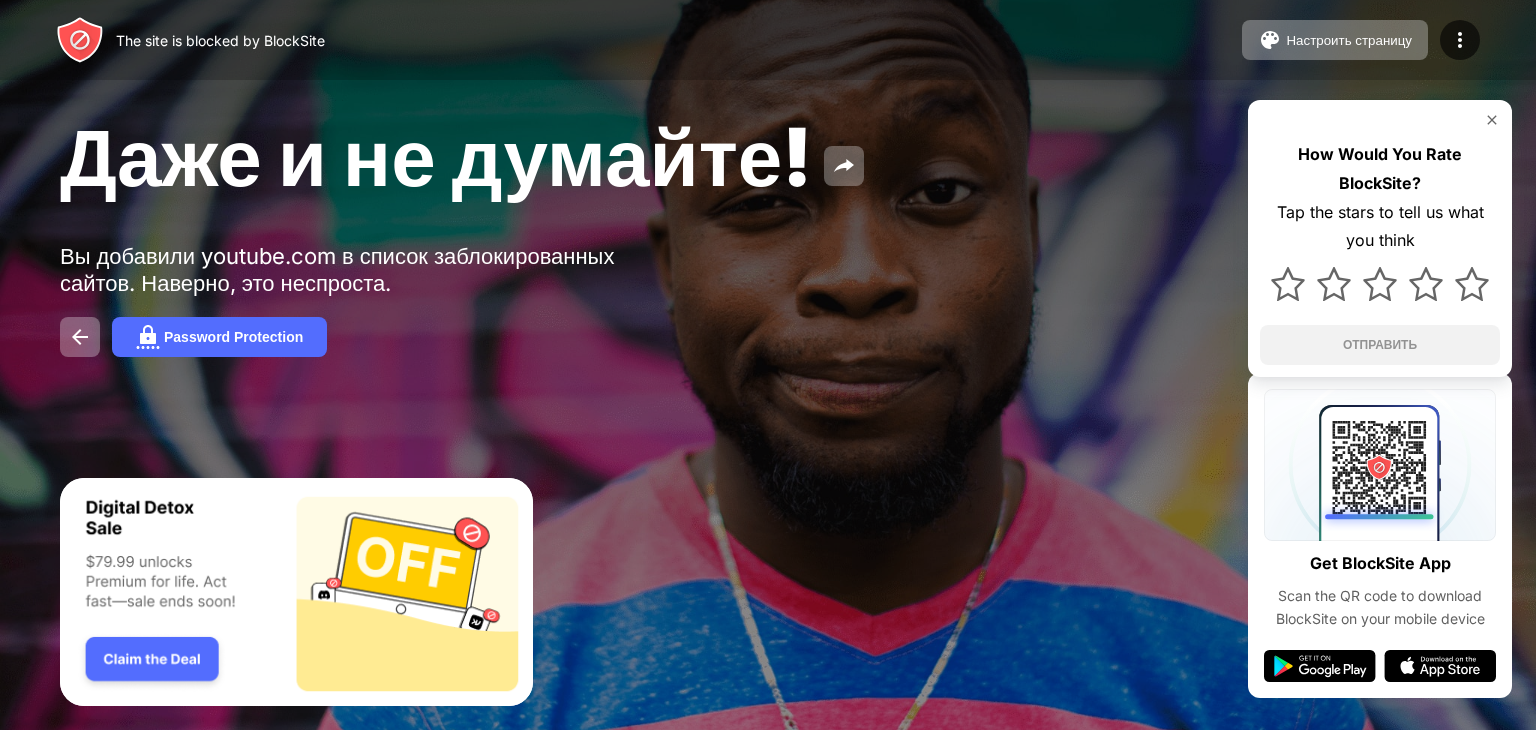 click at bounding box center (1492, 120) 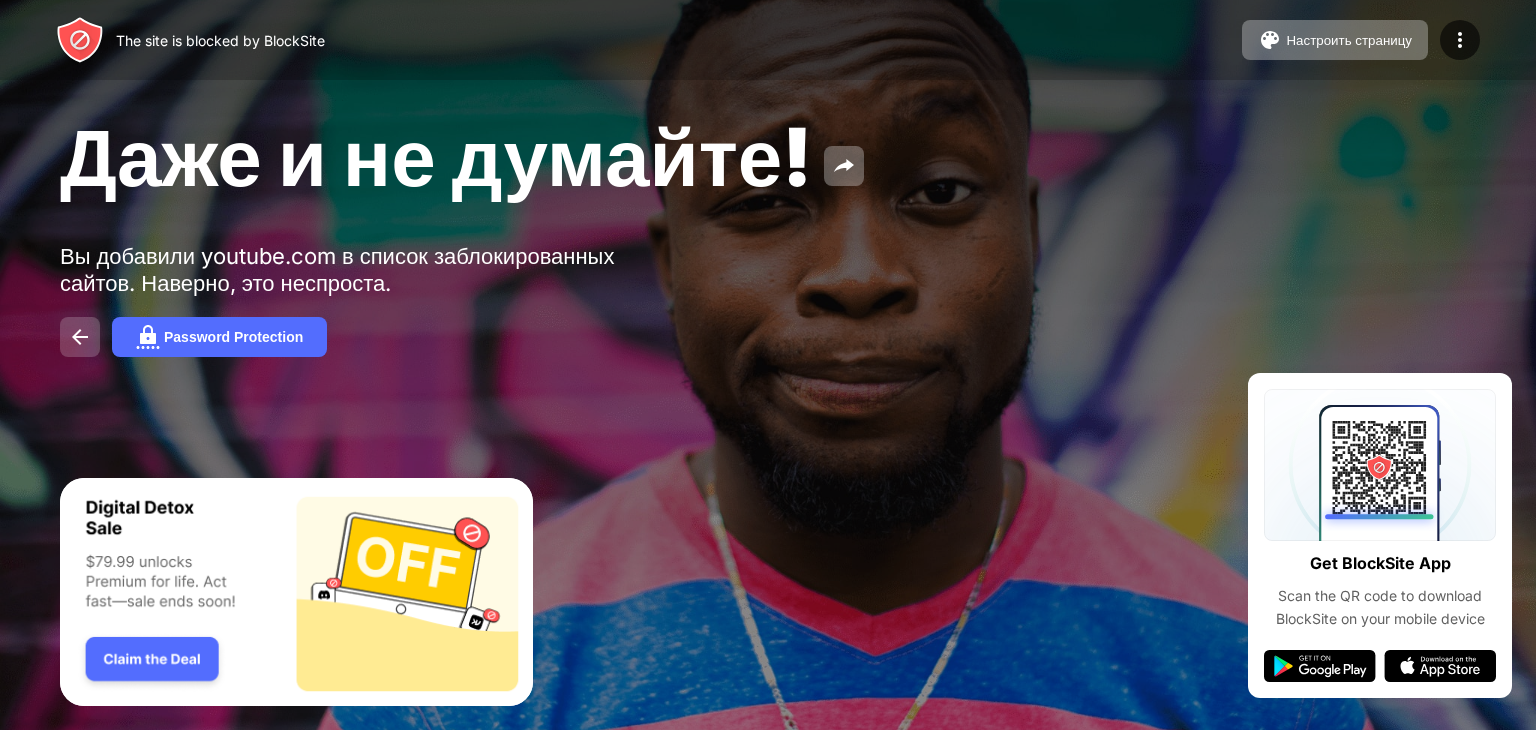 click at bounding box center [80, 337] 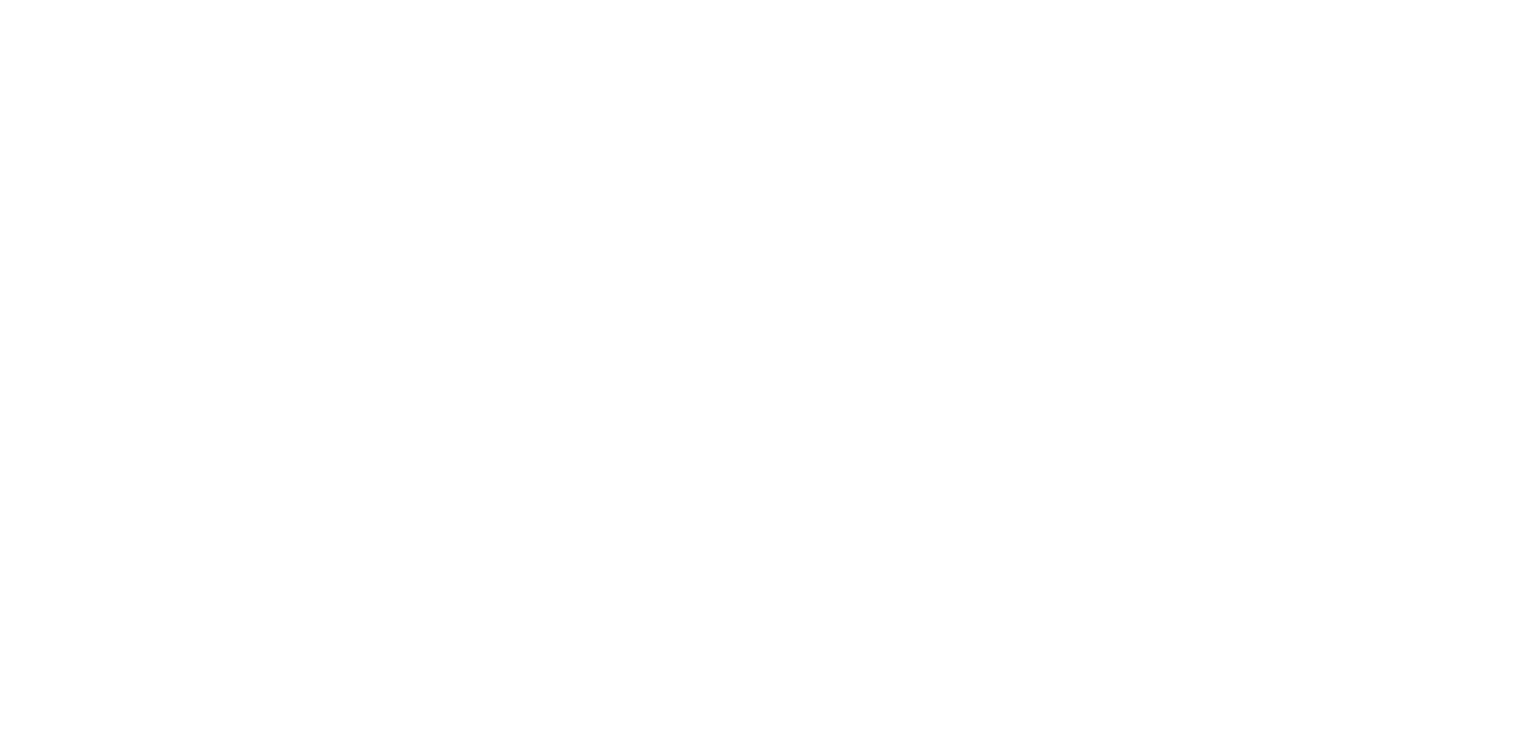 scroll, scrollTop: 0, scrollLeft: 0, axis: both 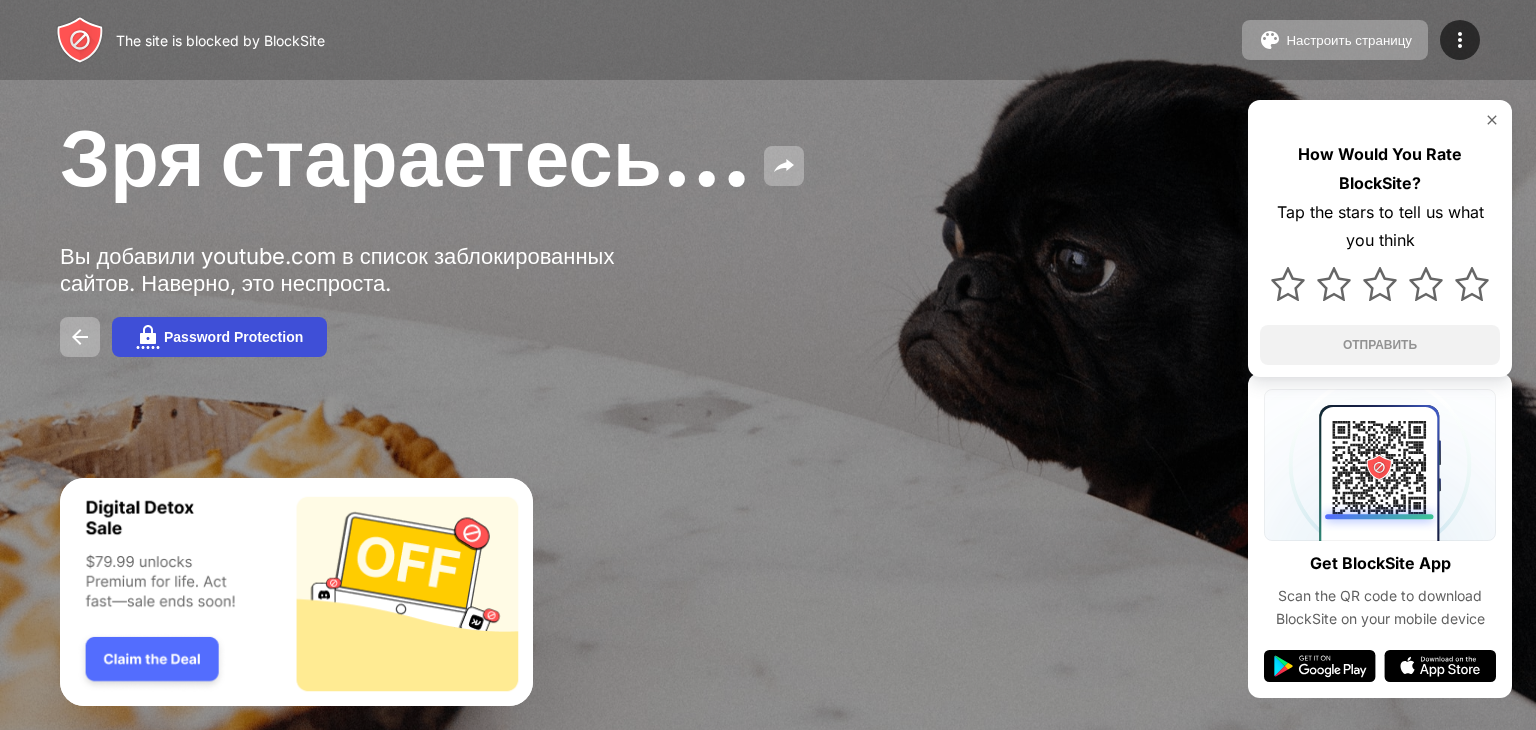 click on "Password Protection" at bounding box center (233, 337) 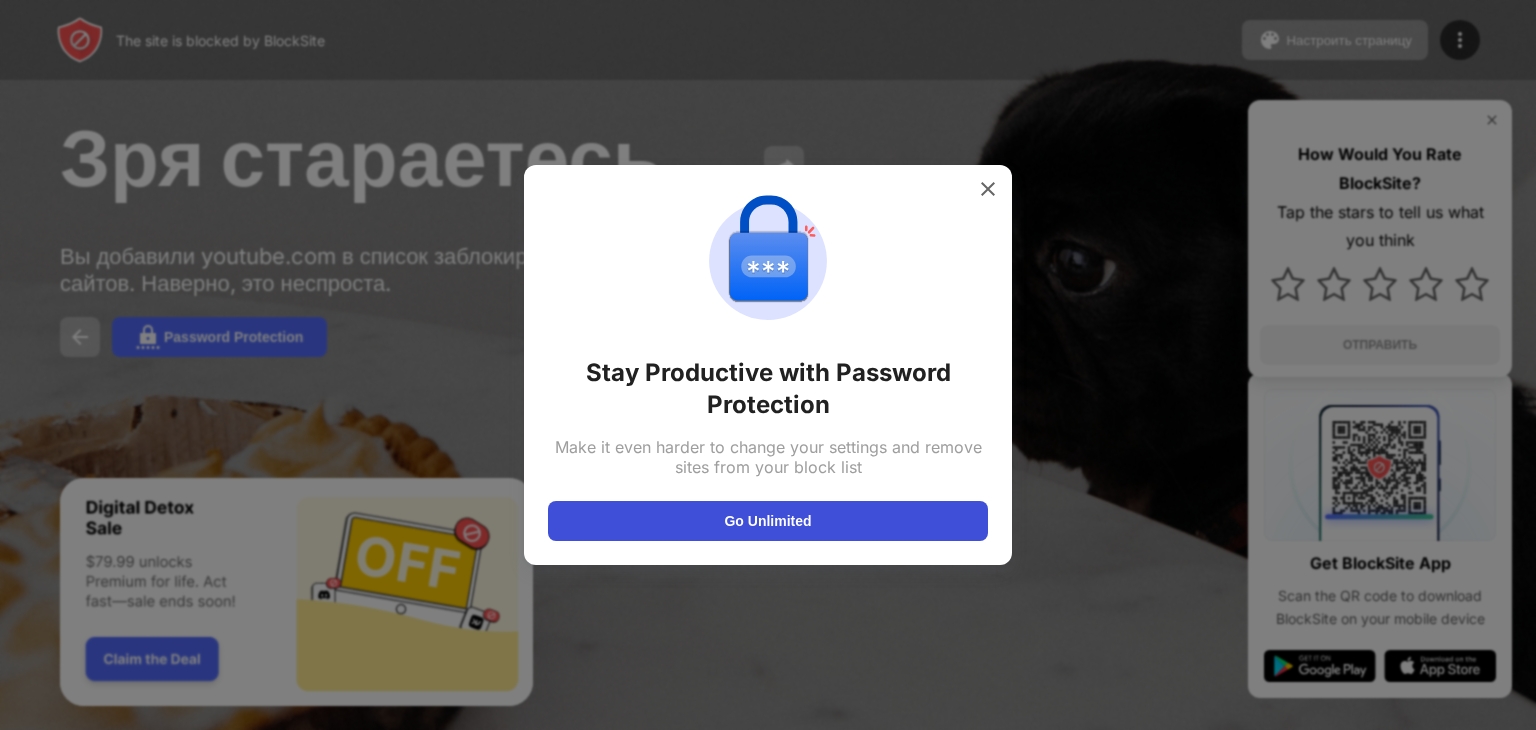 click on "Go Unlimited" at bounding box center [768, 521] 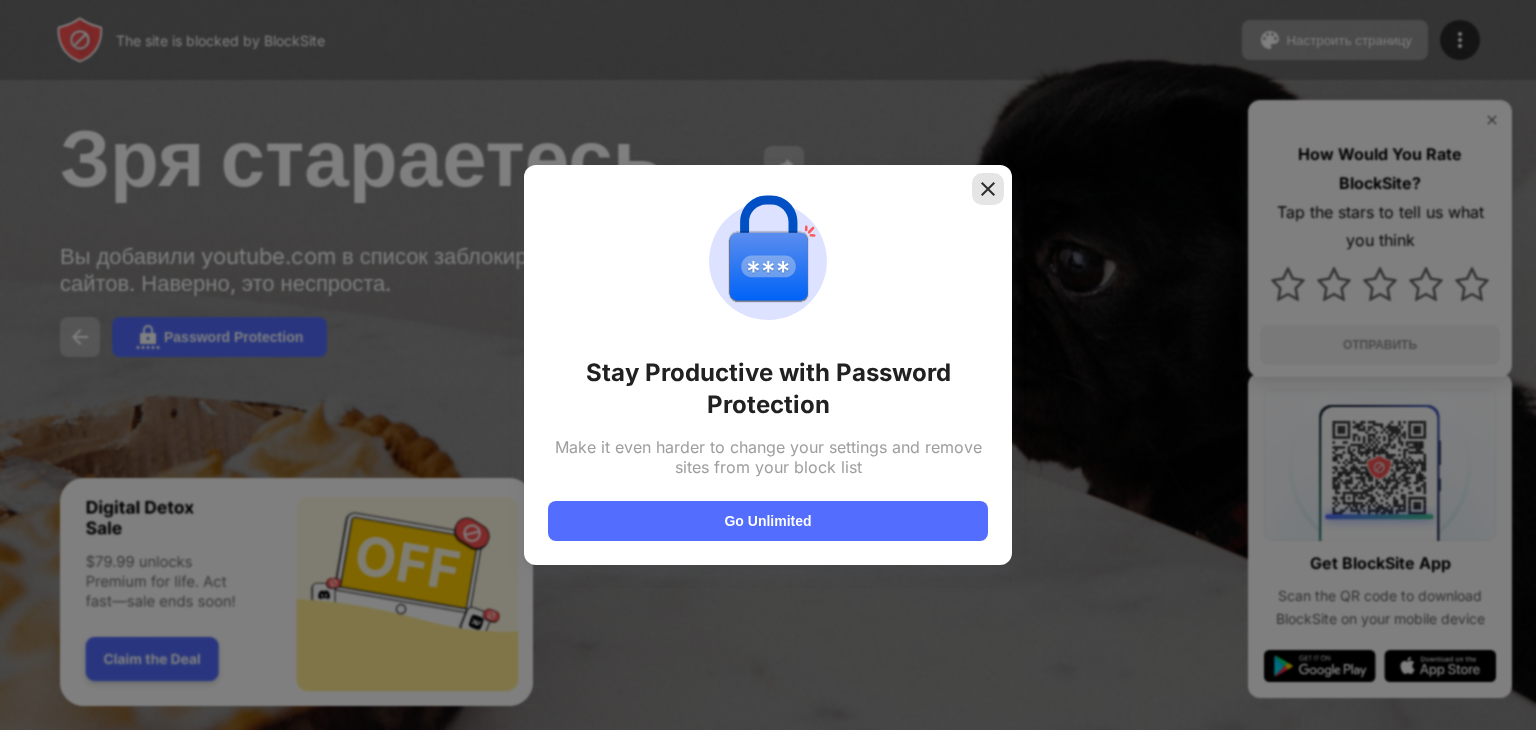 click at bounding box center [988, 189] 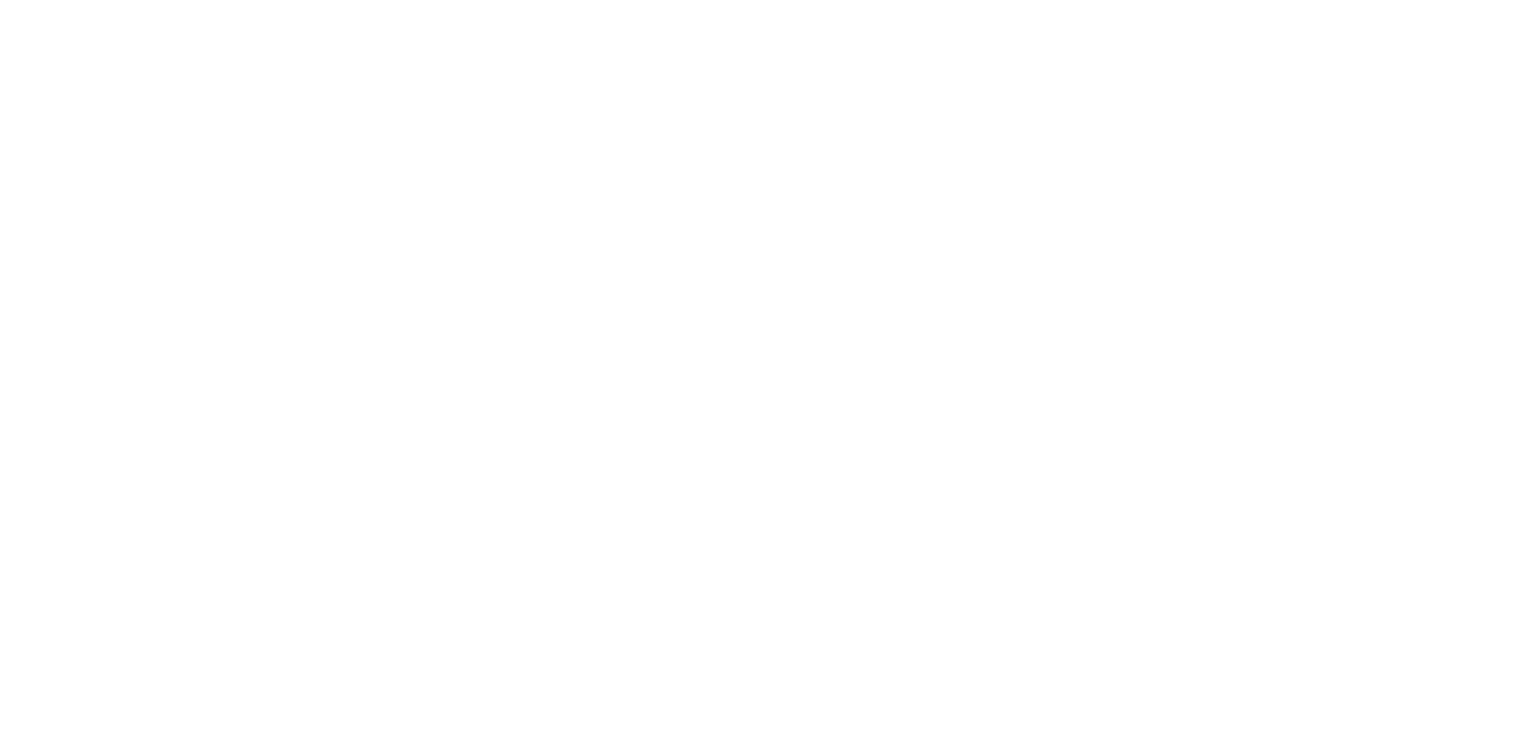 scroll, scrollTop: 0, scrollLeft: 0, axis: both 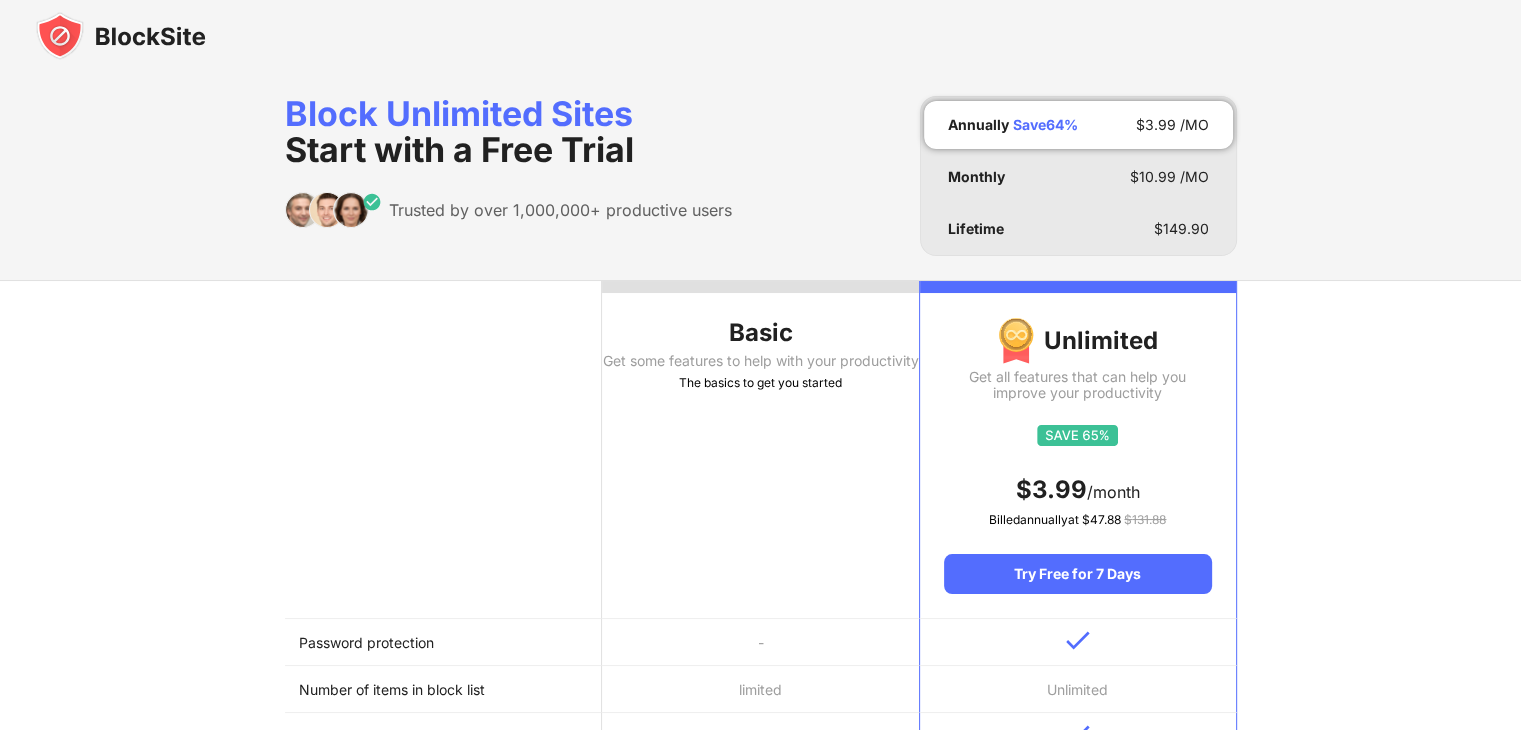 click on "Basic" at bounding box center (760, 333) 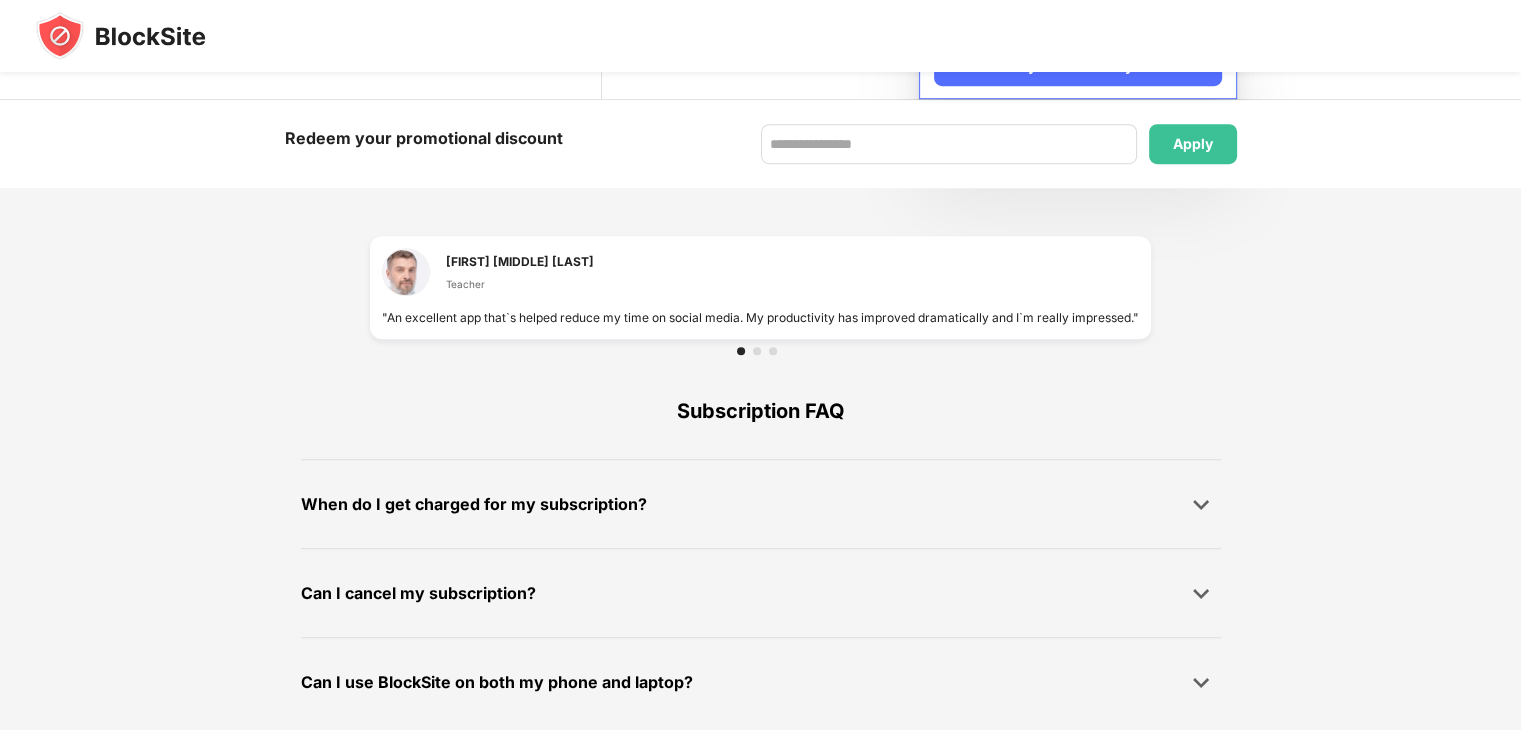 scroll, scrollTop: 1319, scrollLeft: 0, axis: vertical 